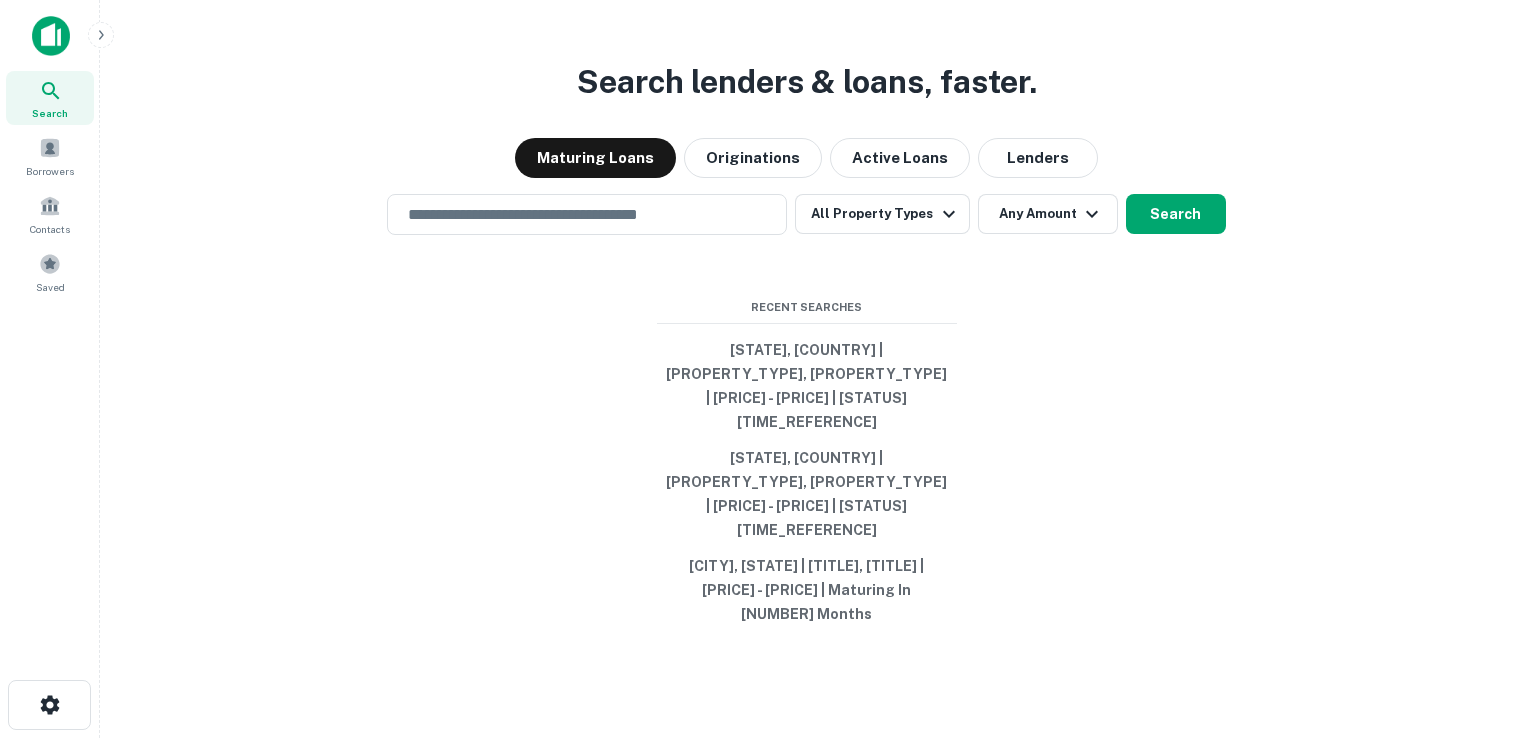 scroll, scrollTop: 0, scrollLeft: 0, axis: both 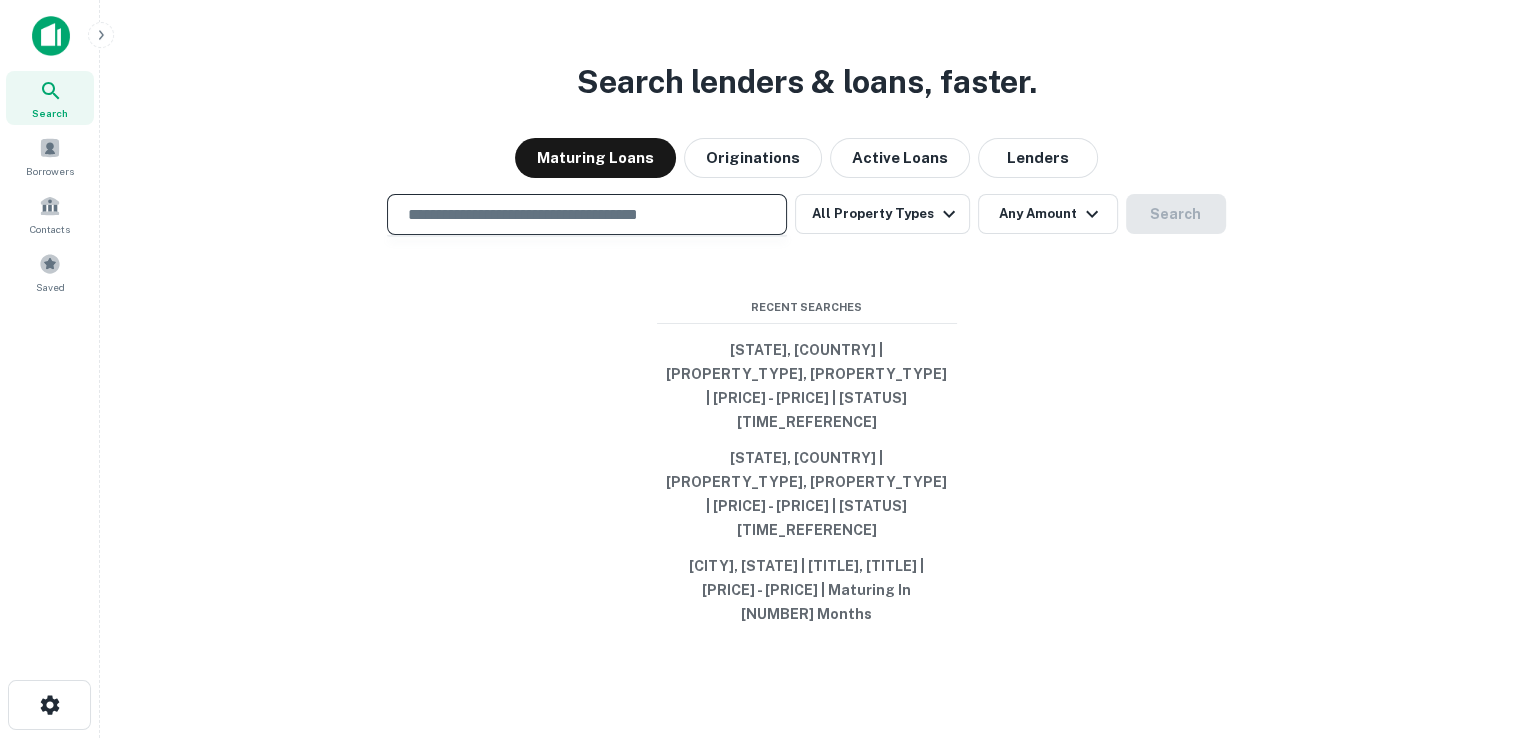click at bounding box center (587, 214) 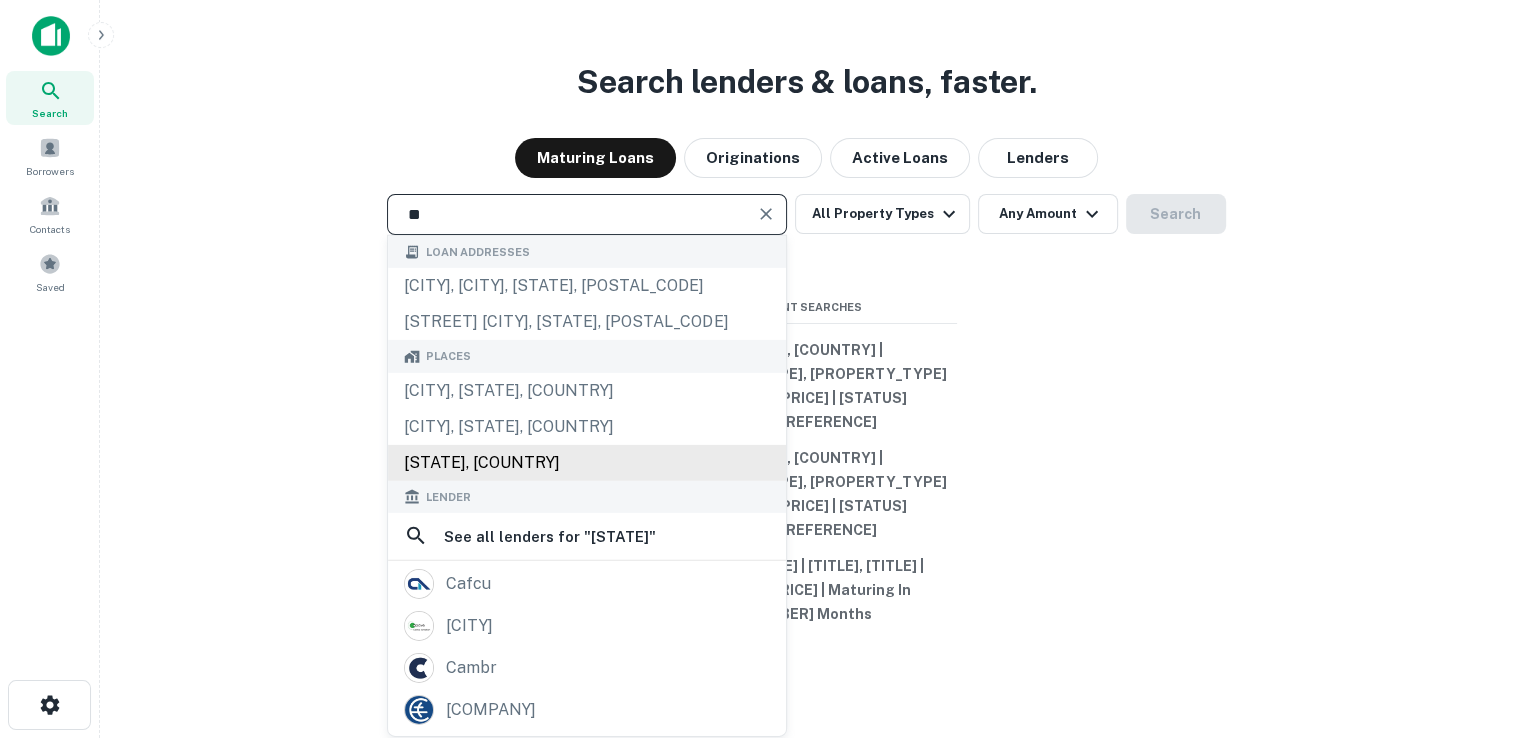 click on "[STATE], [COUNTRY]" at bounding box center [587, 463] 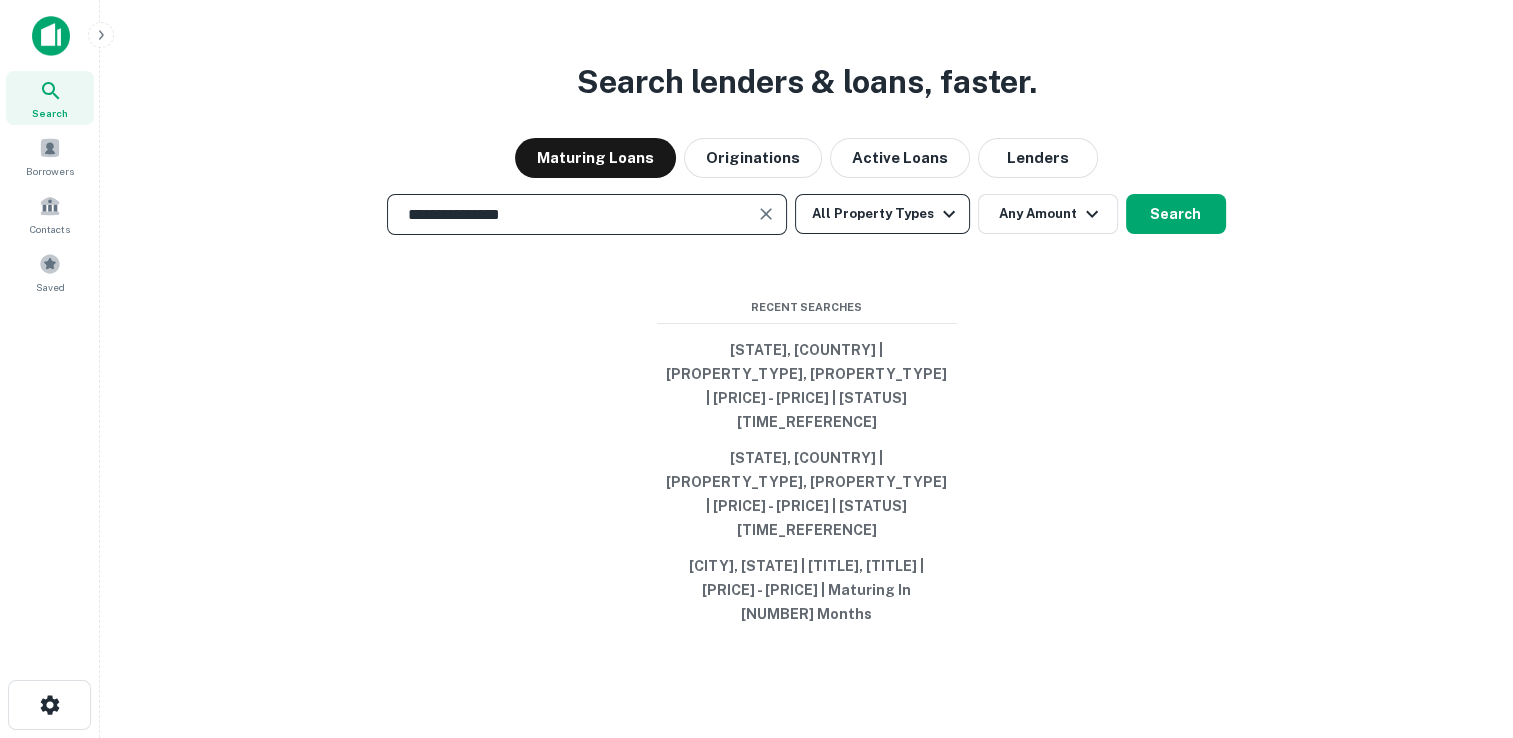 type on "**********" 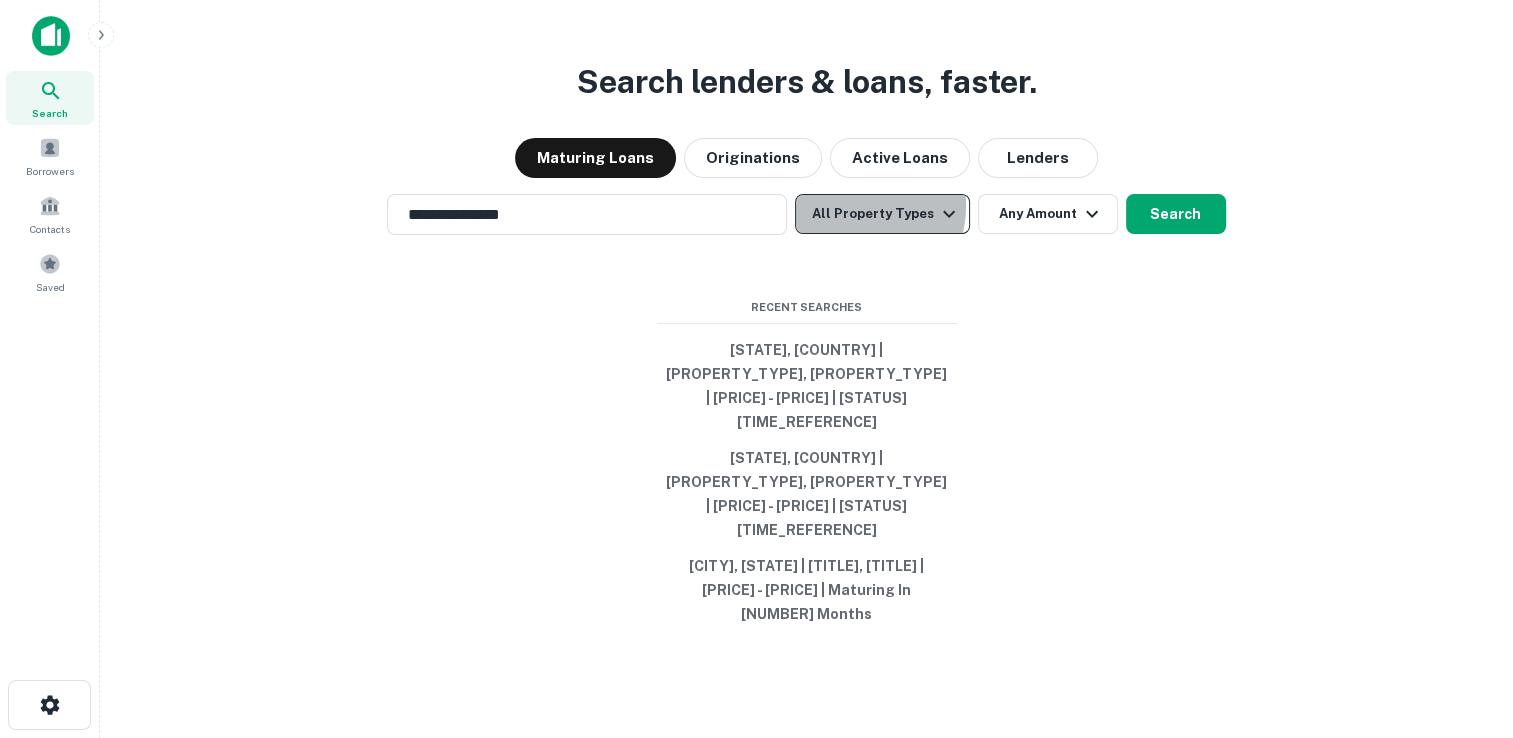 click on "All Property Types" at bounding box center (882, 214) 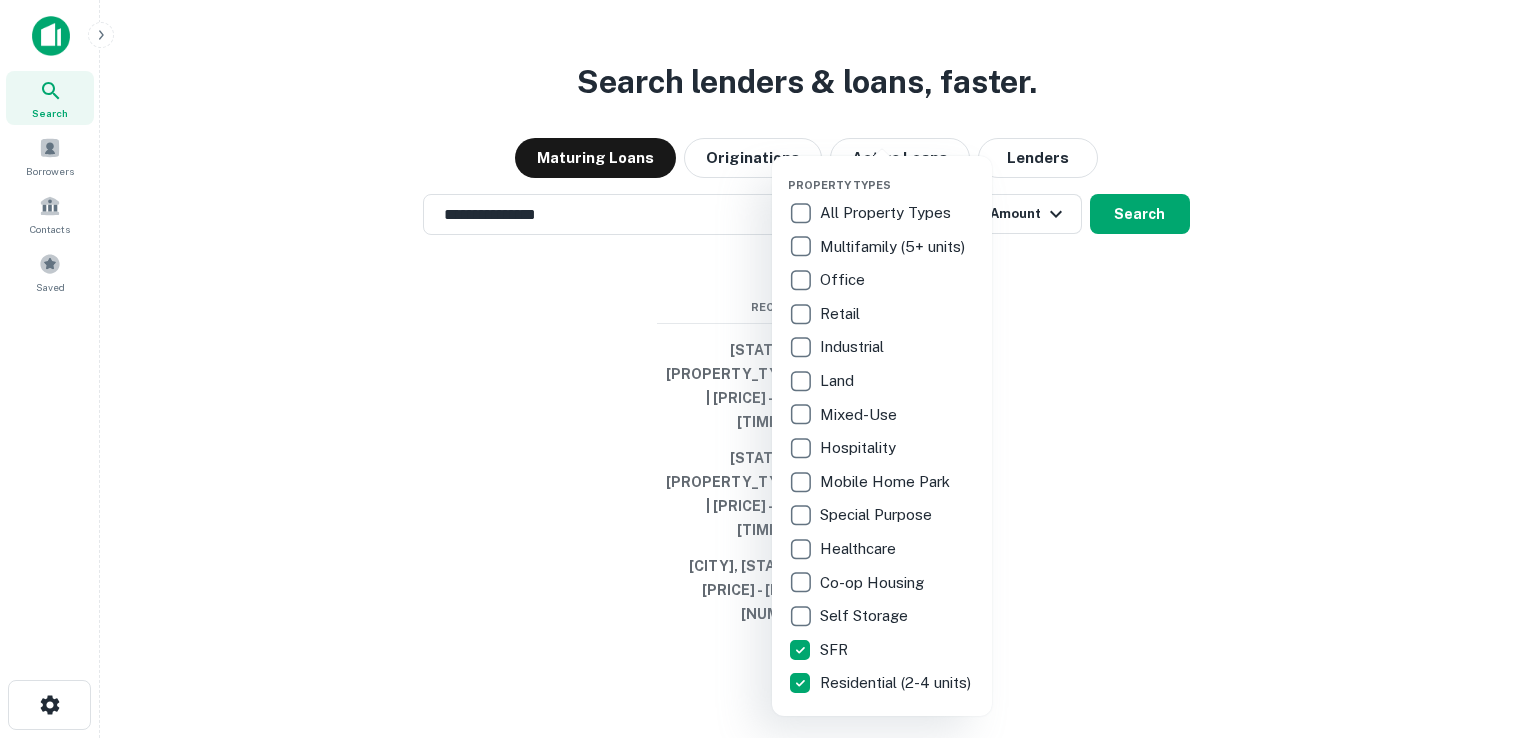 click at bounding box center [764, 369] 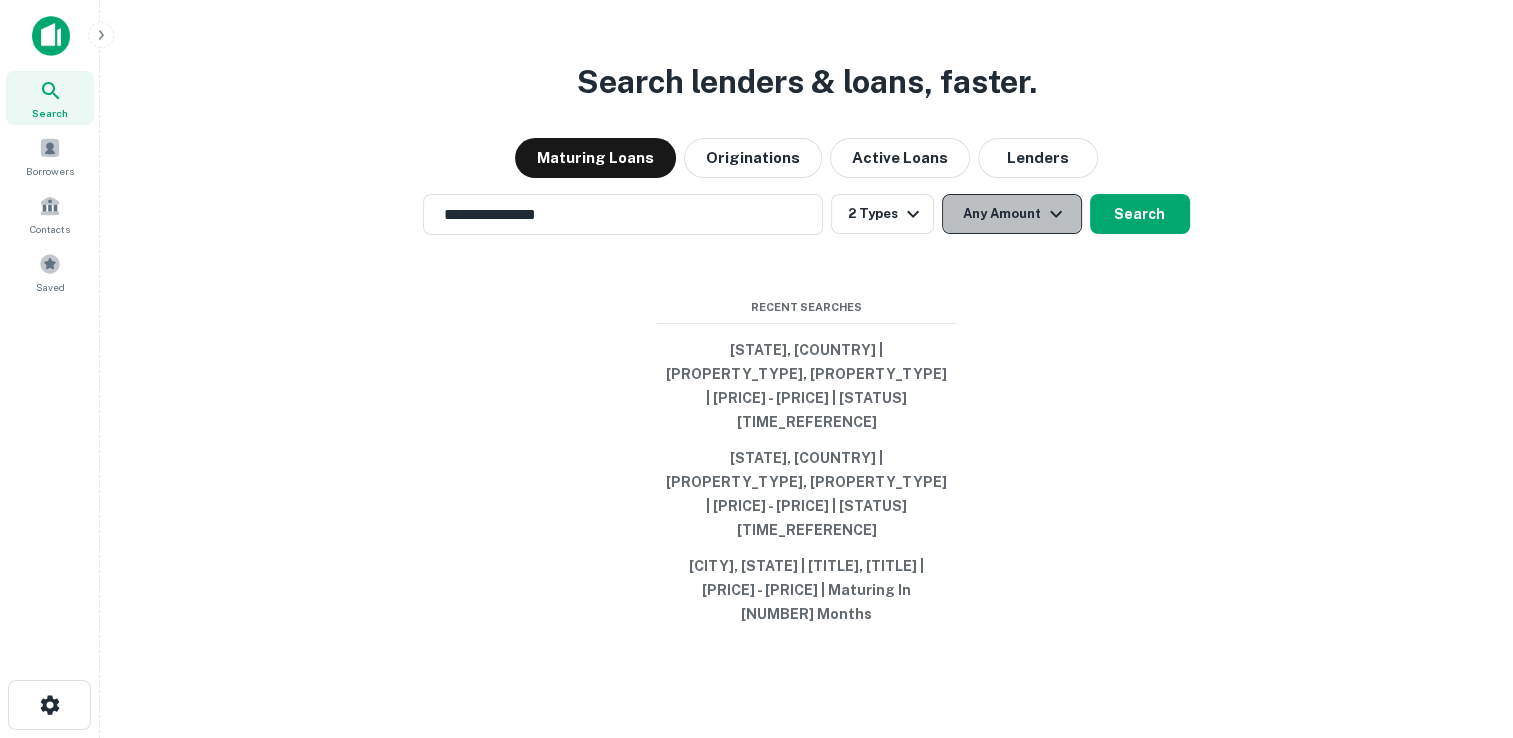 click at bounding box center [1056, 213] 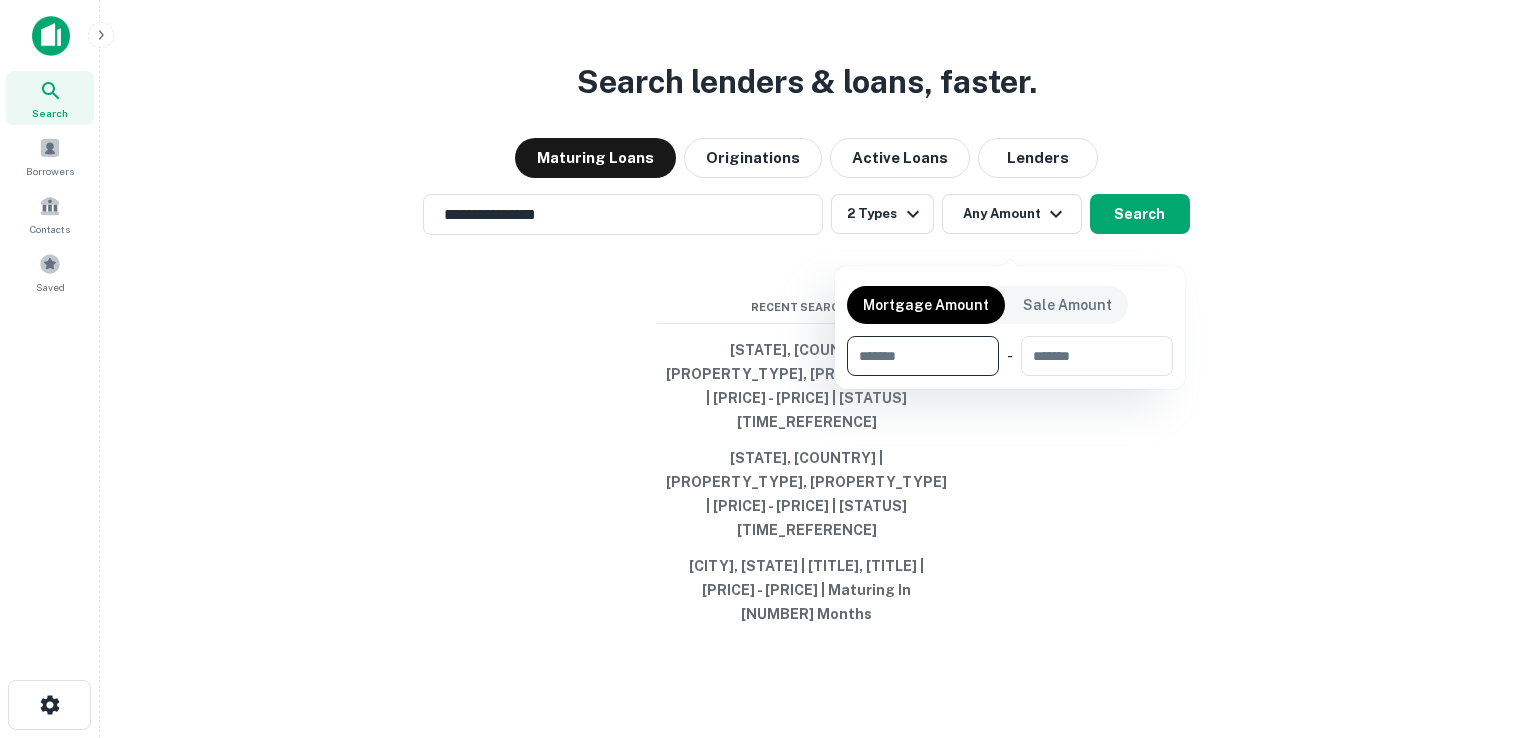 click at bounding box center (916, 356) 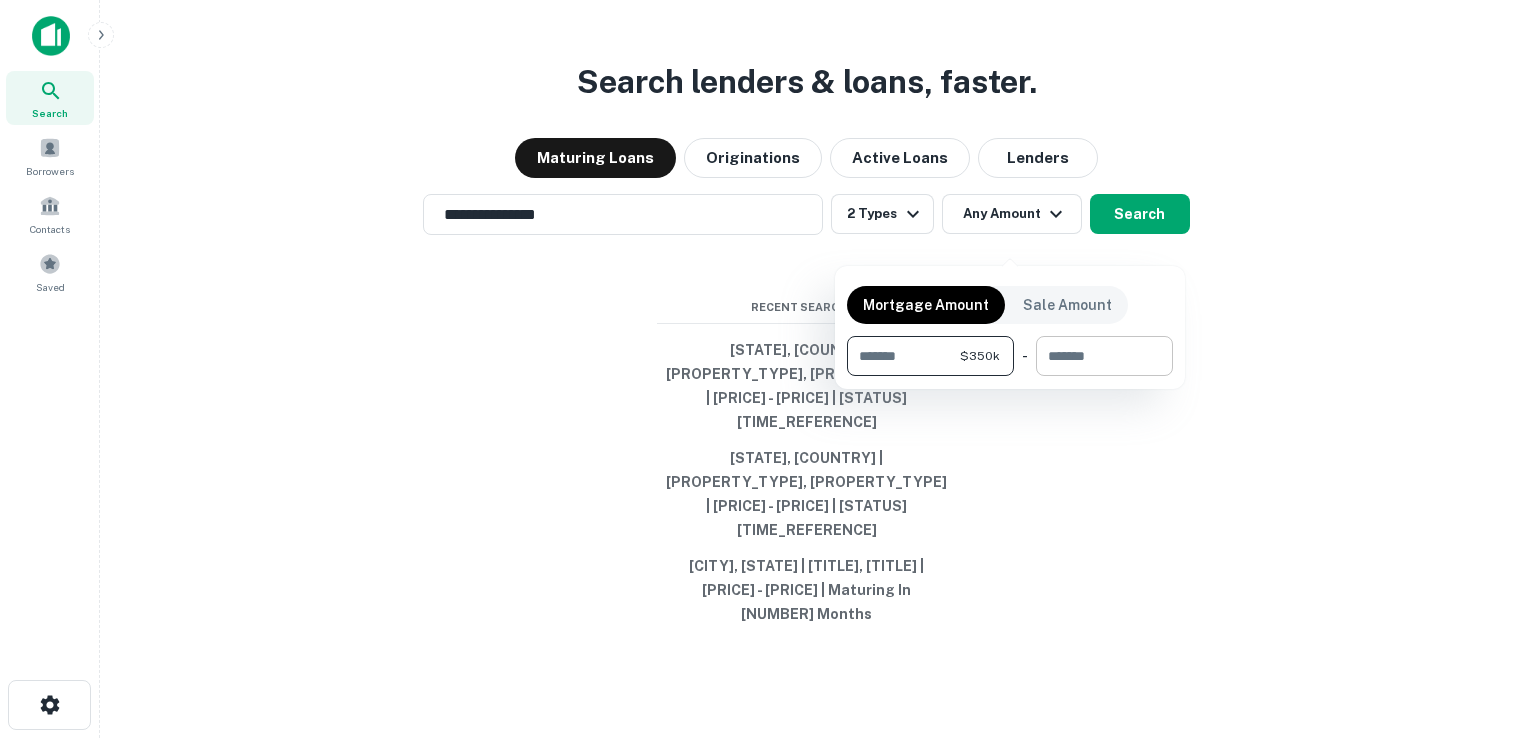 type on "******" 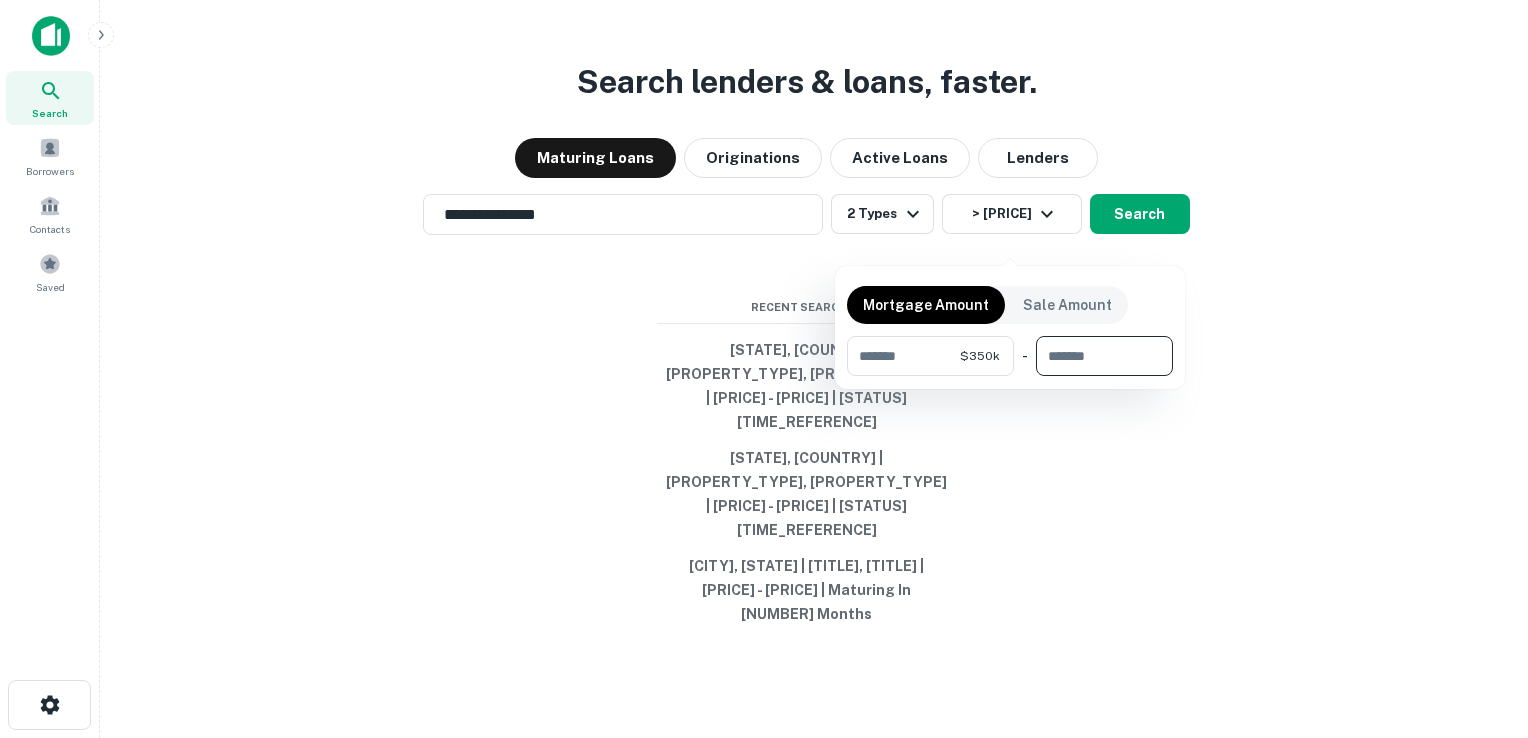 click at bounding box center [1097, 356] 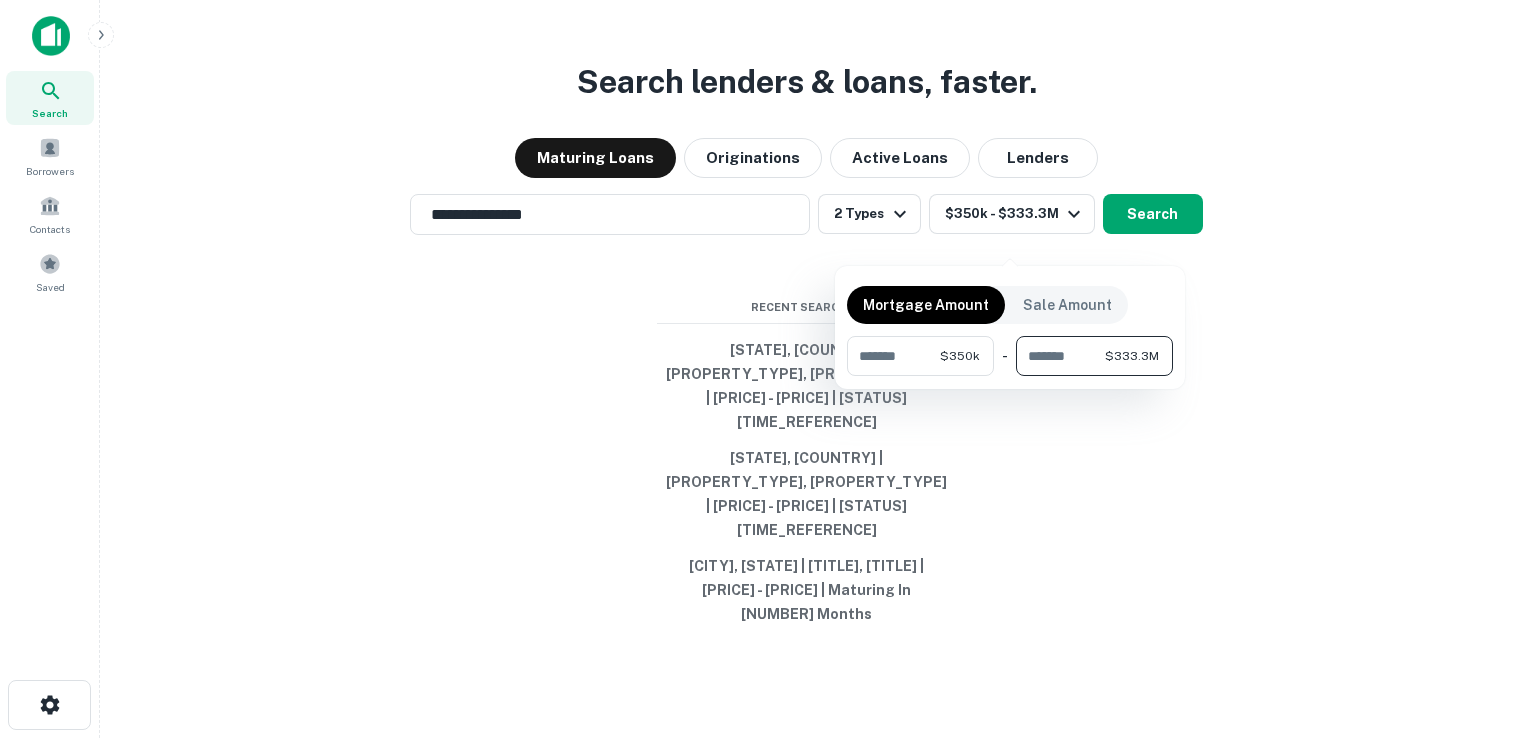scroll, scrollTop: 0, scrollLeft: 11, axis: horizontal 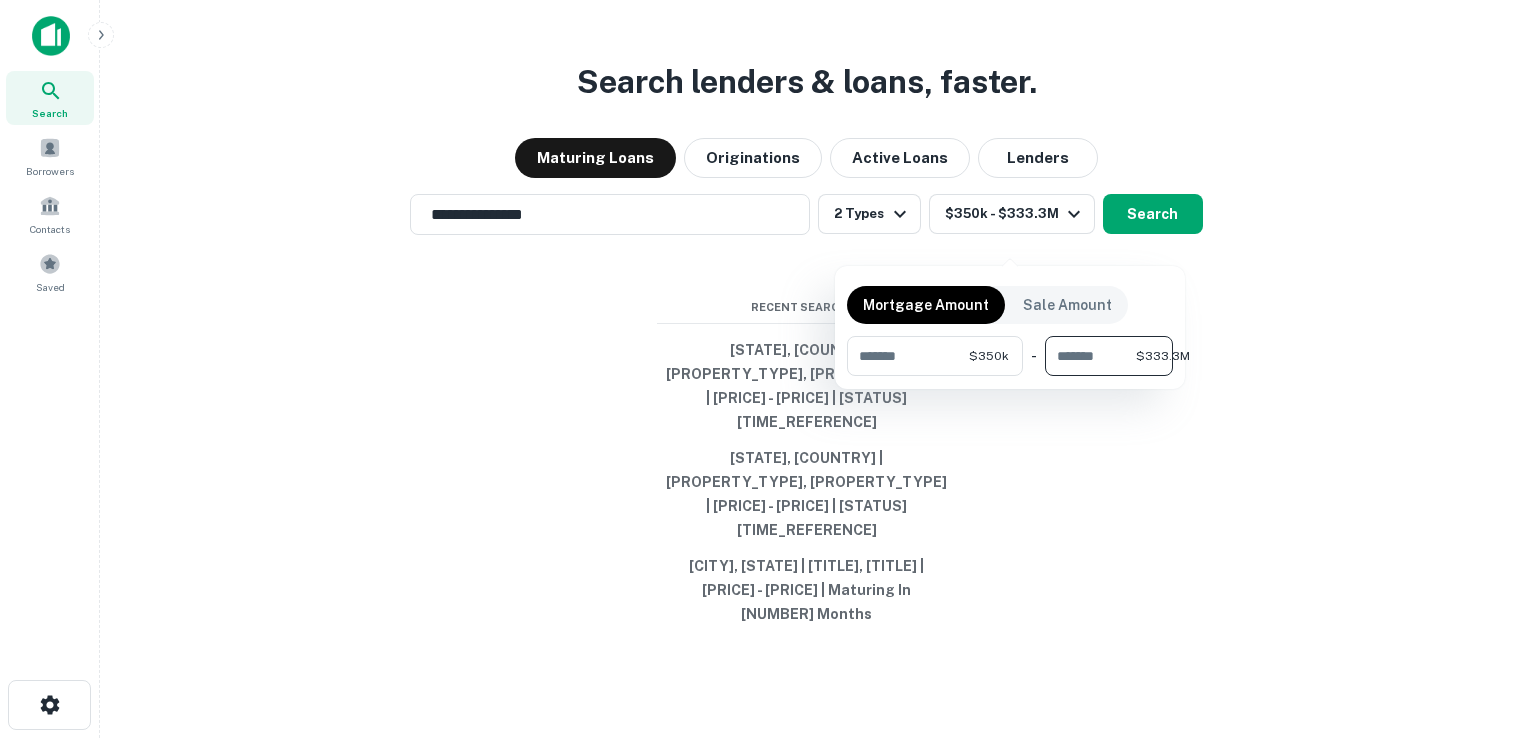 type on "*********" 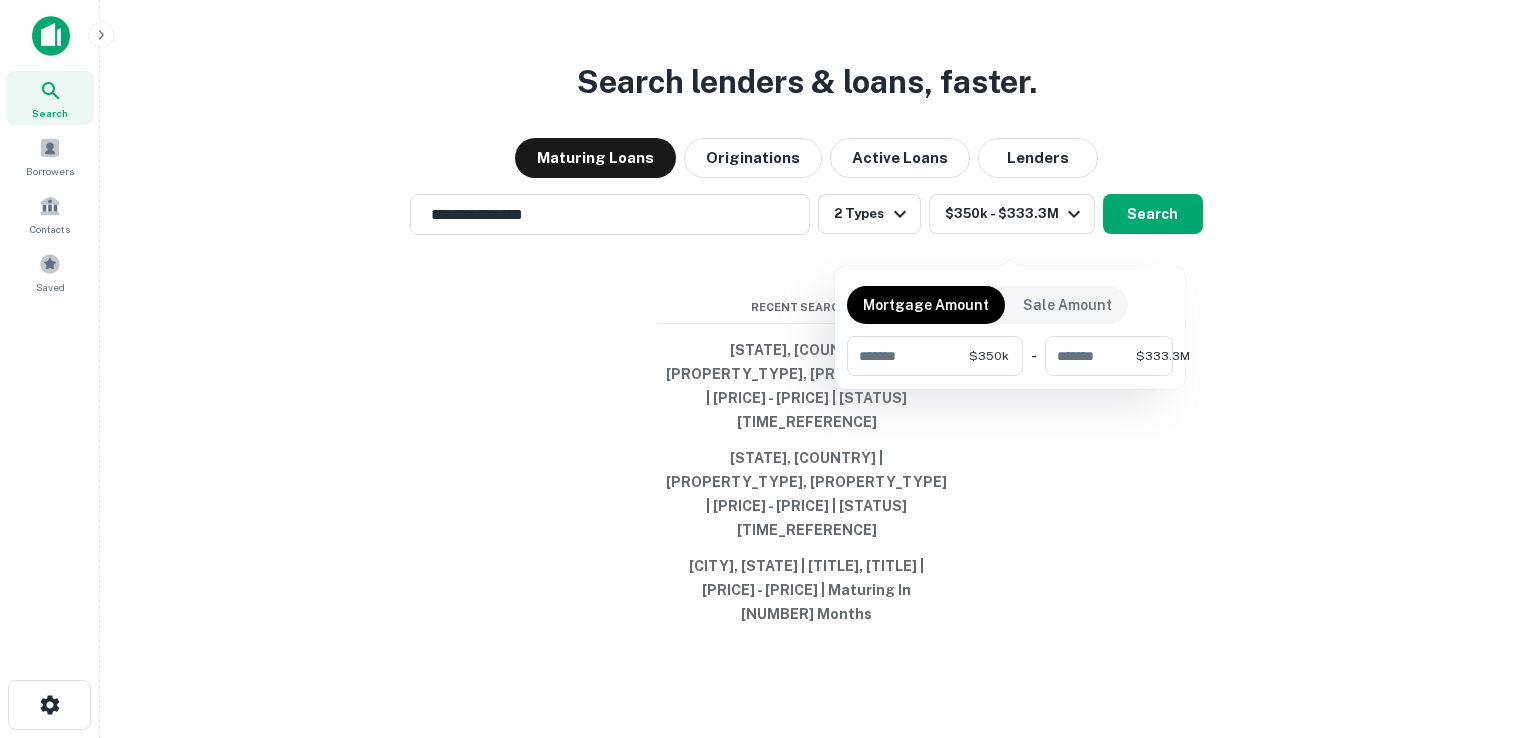 scroll, scrollTop: 0, scrollLeft: 0, axis: both 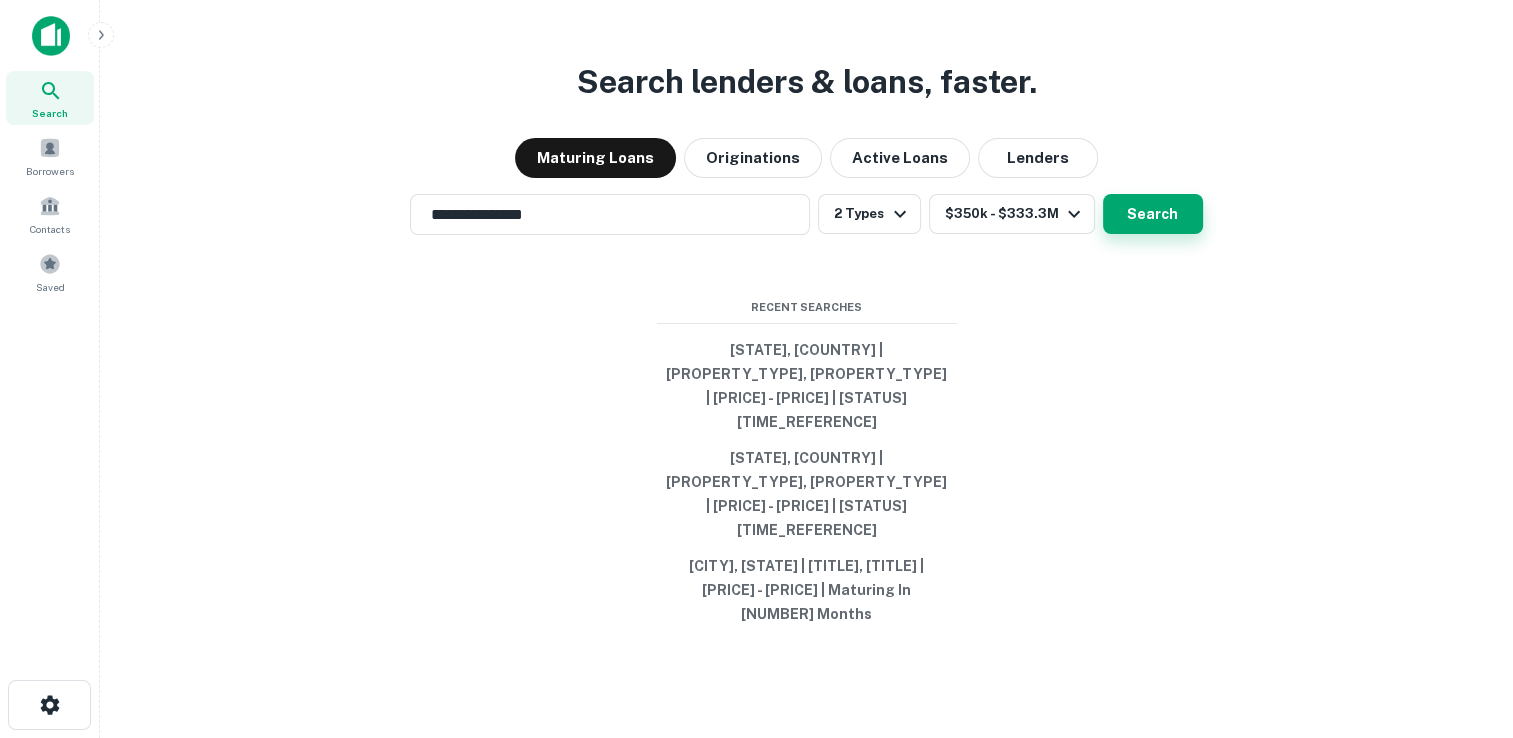 click on "Search" at bounding box center [1153, 214] 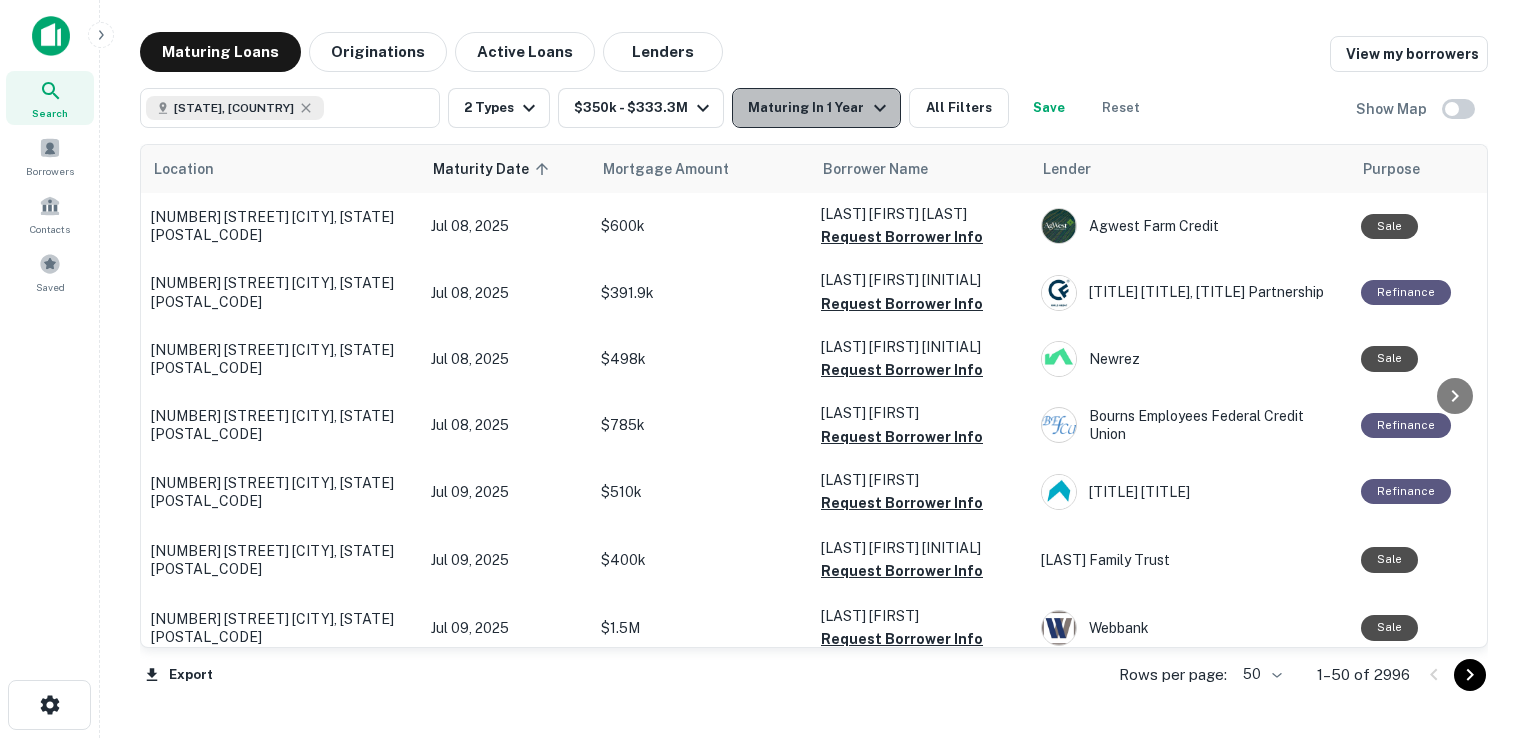 click on "Maturing In 1 Year" at bounding box center [819, 108] 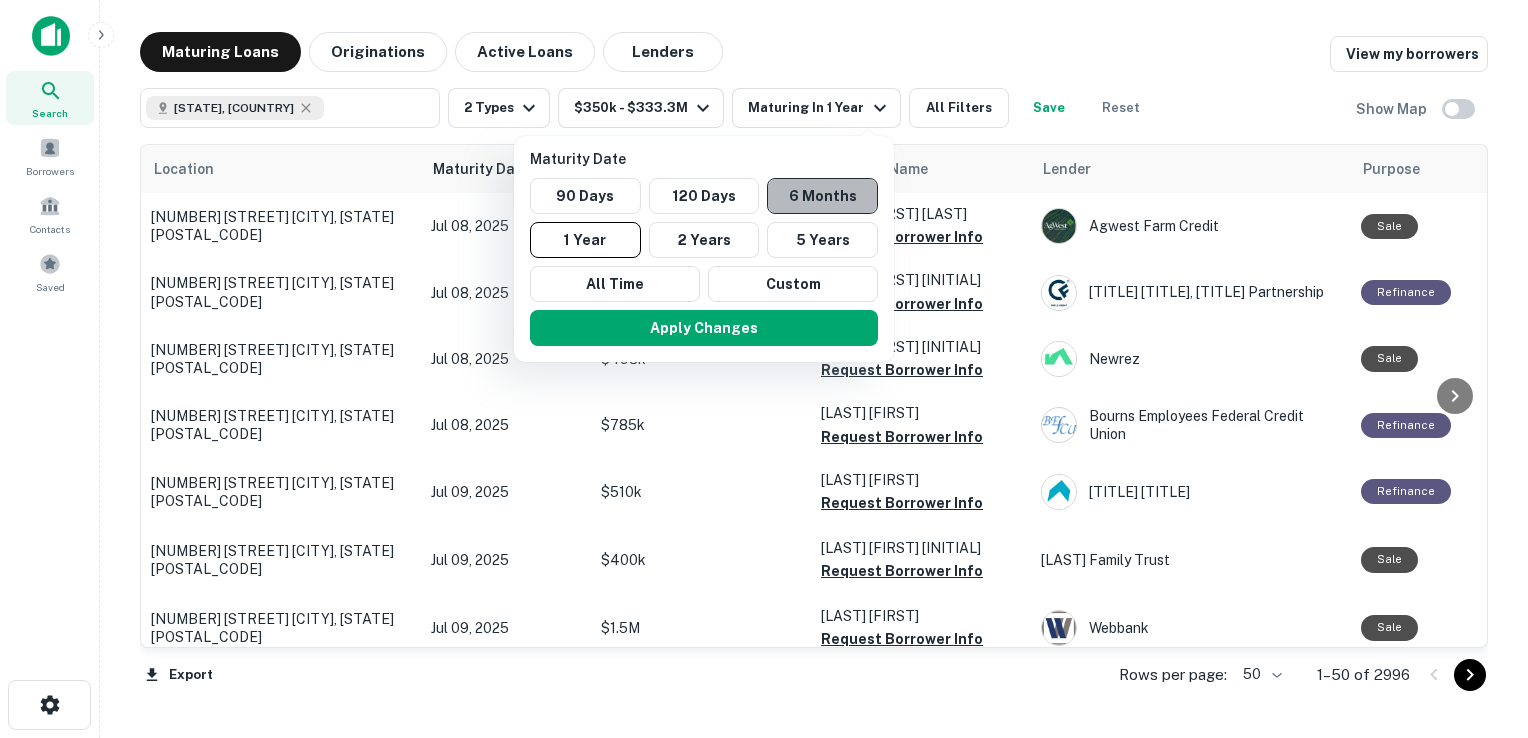 click on "6 Months" at bounding box center (822, 196) 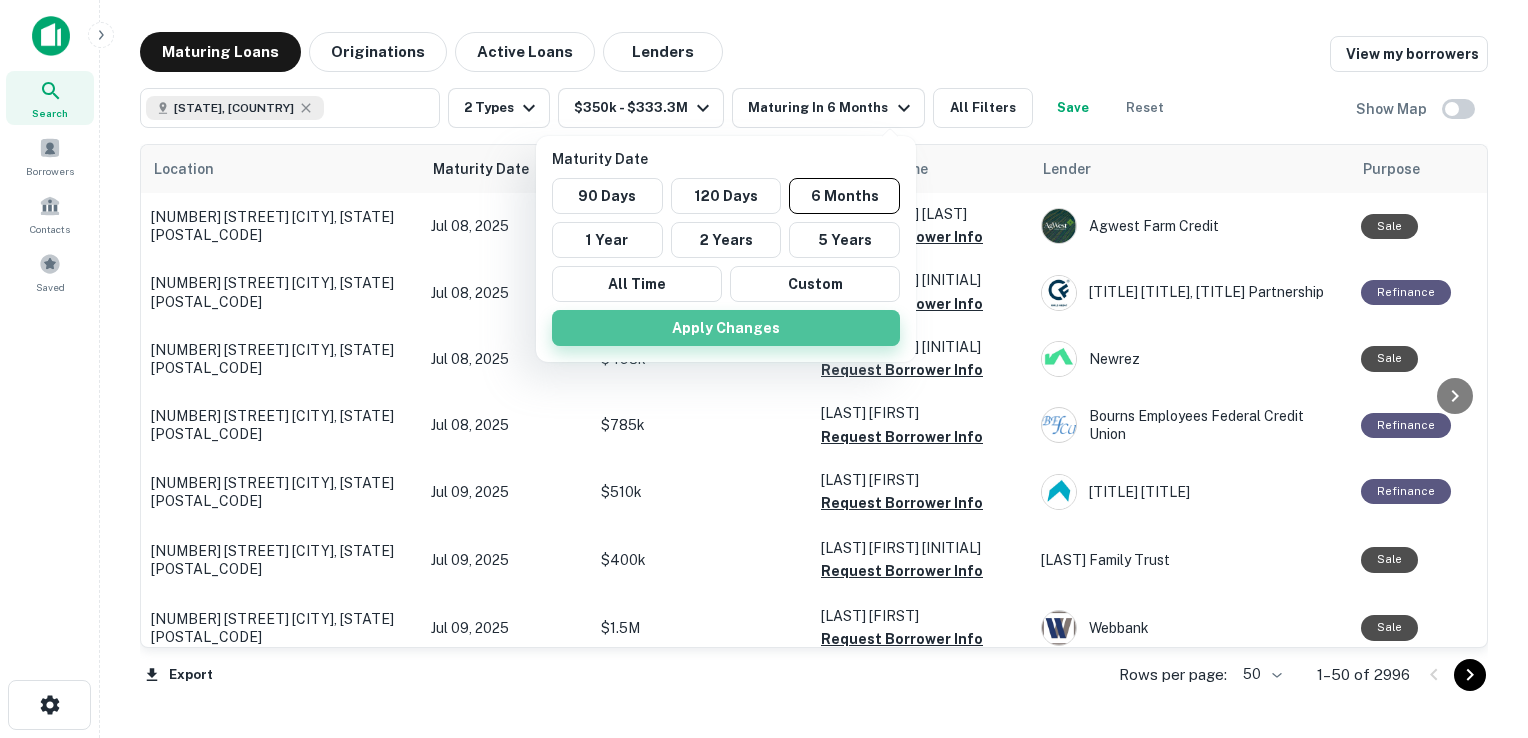 click on "Apply Changes" at bounding box center (726, 328) 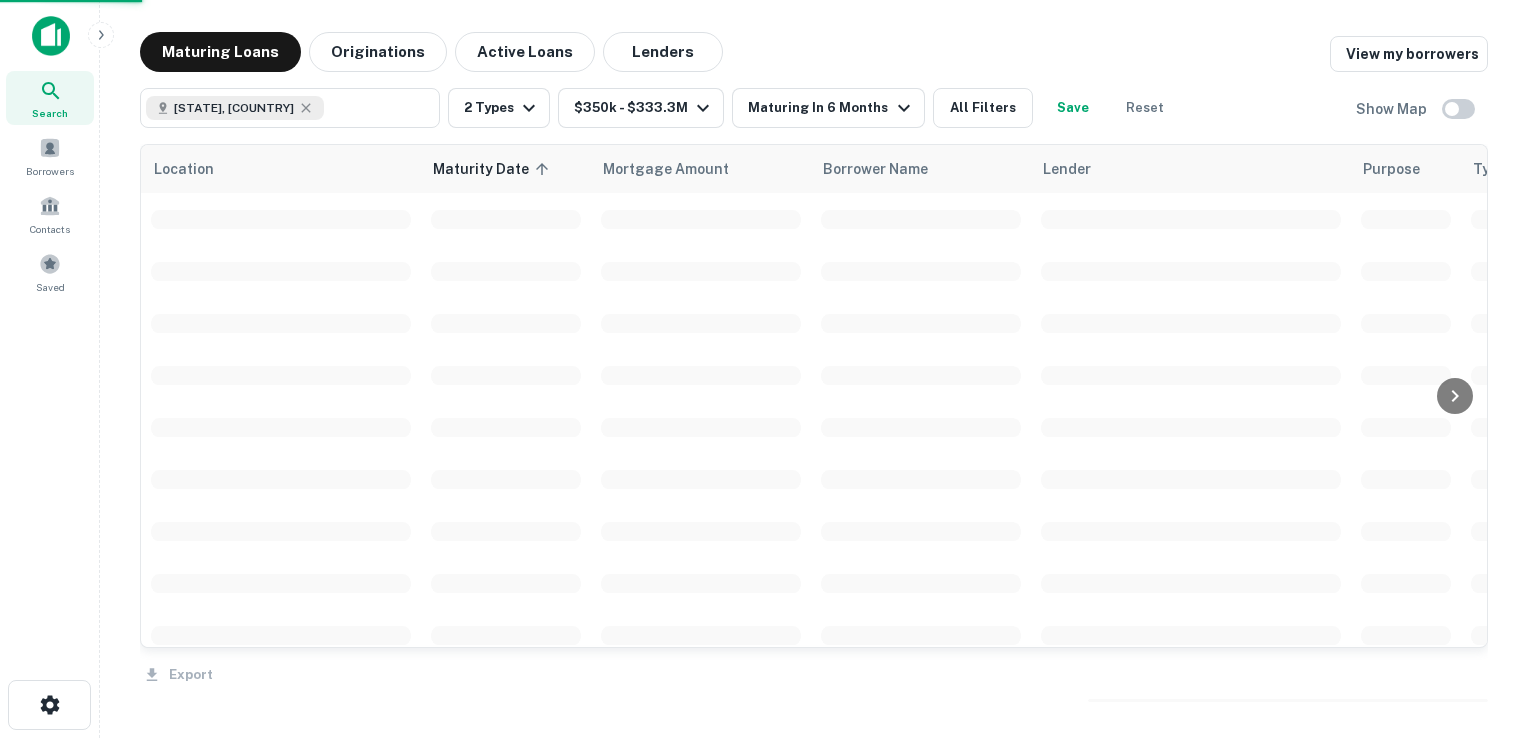 click on "All Filters" at bounding box center [983, 108] 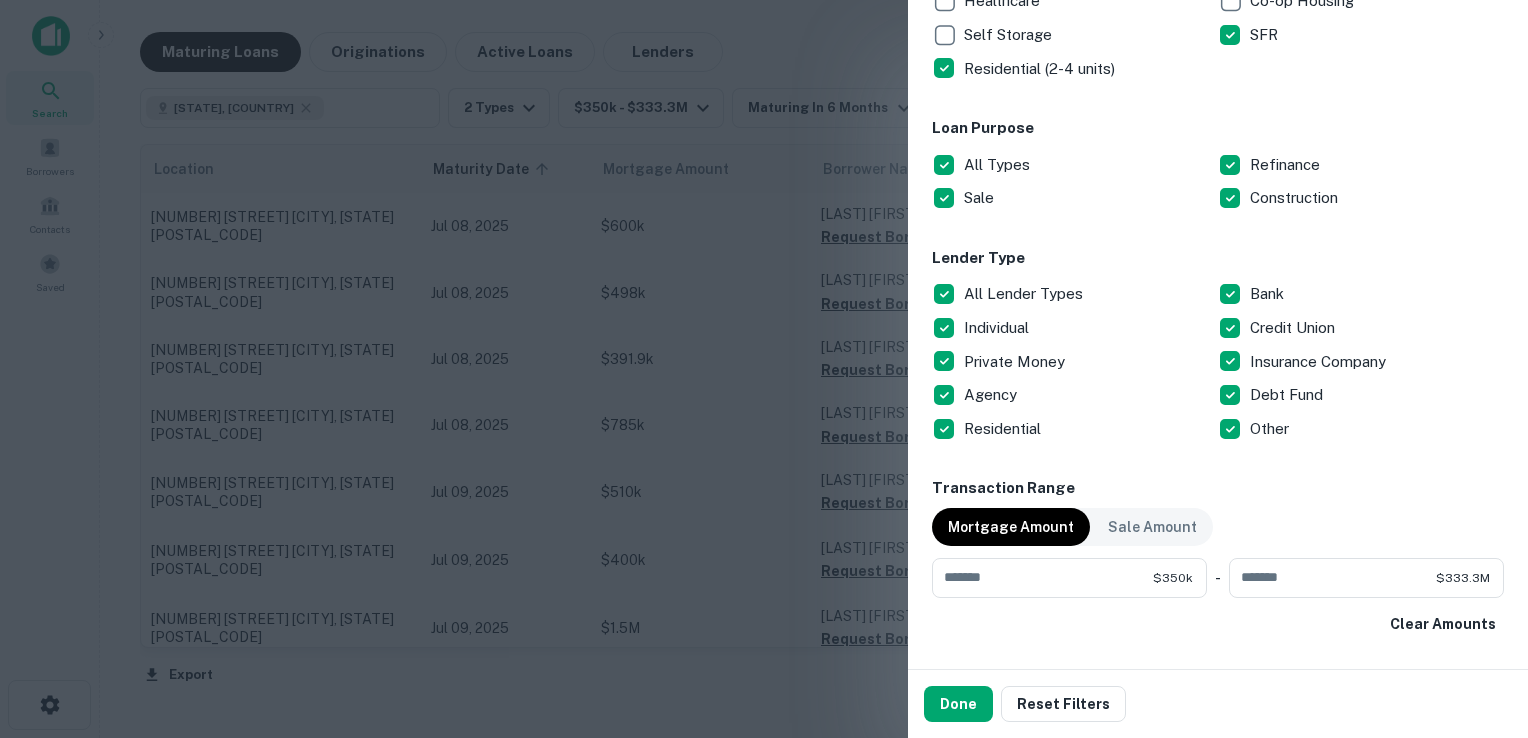 scroll, scrollTop: 567, scrollLeft: 0, axis: vertical 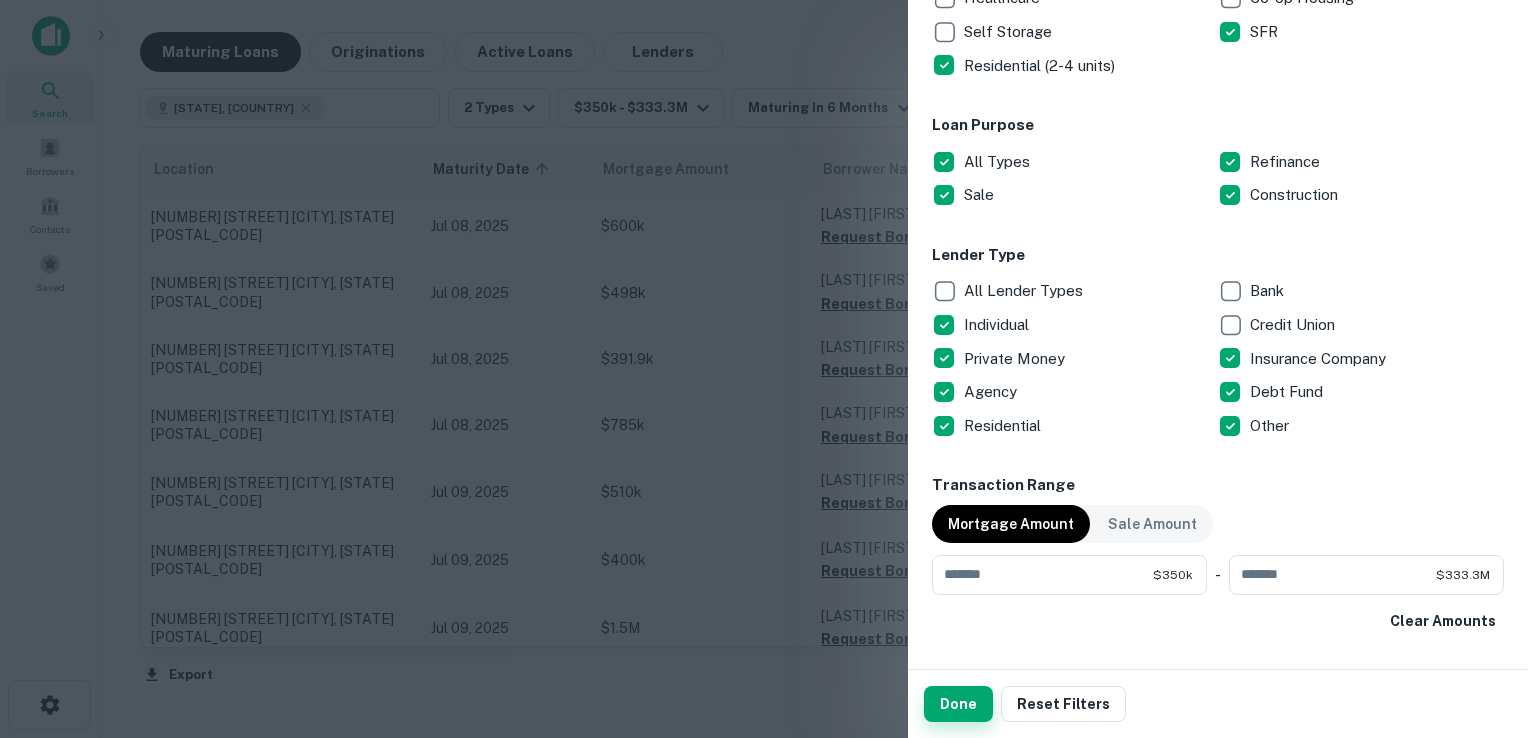 click on "Done" at bounding box center [958, 704] 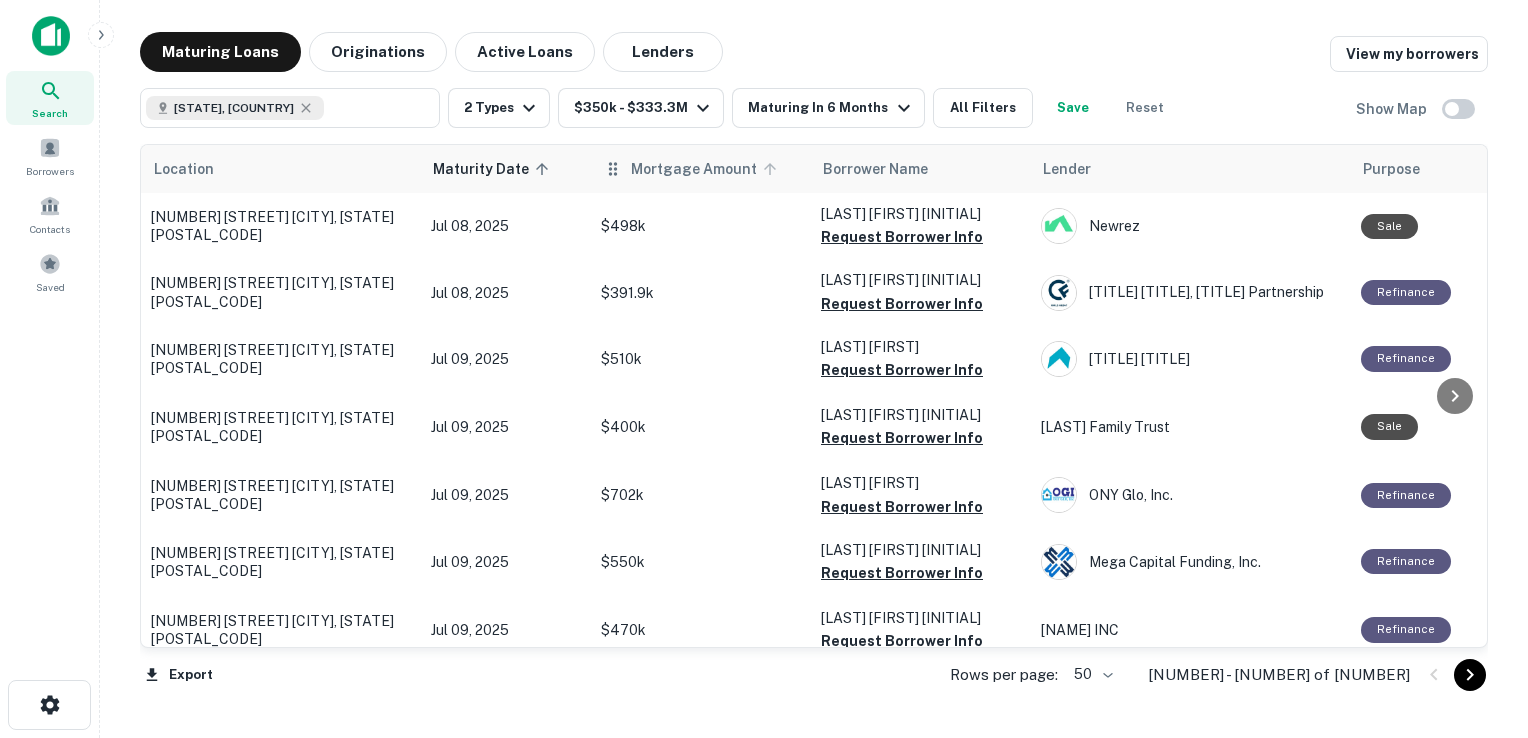 click on "Mortgage Amount" at bounding box center [707, 169] 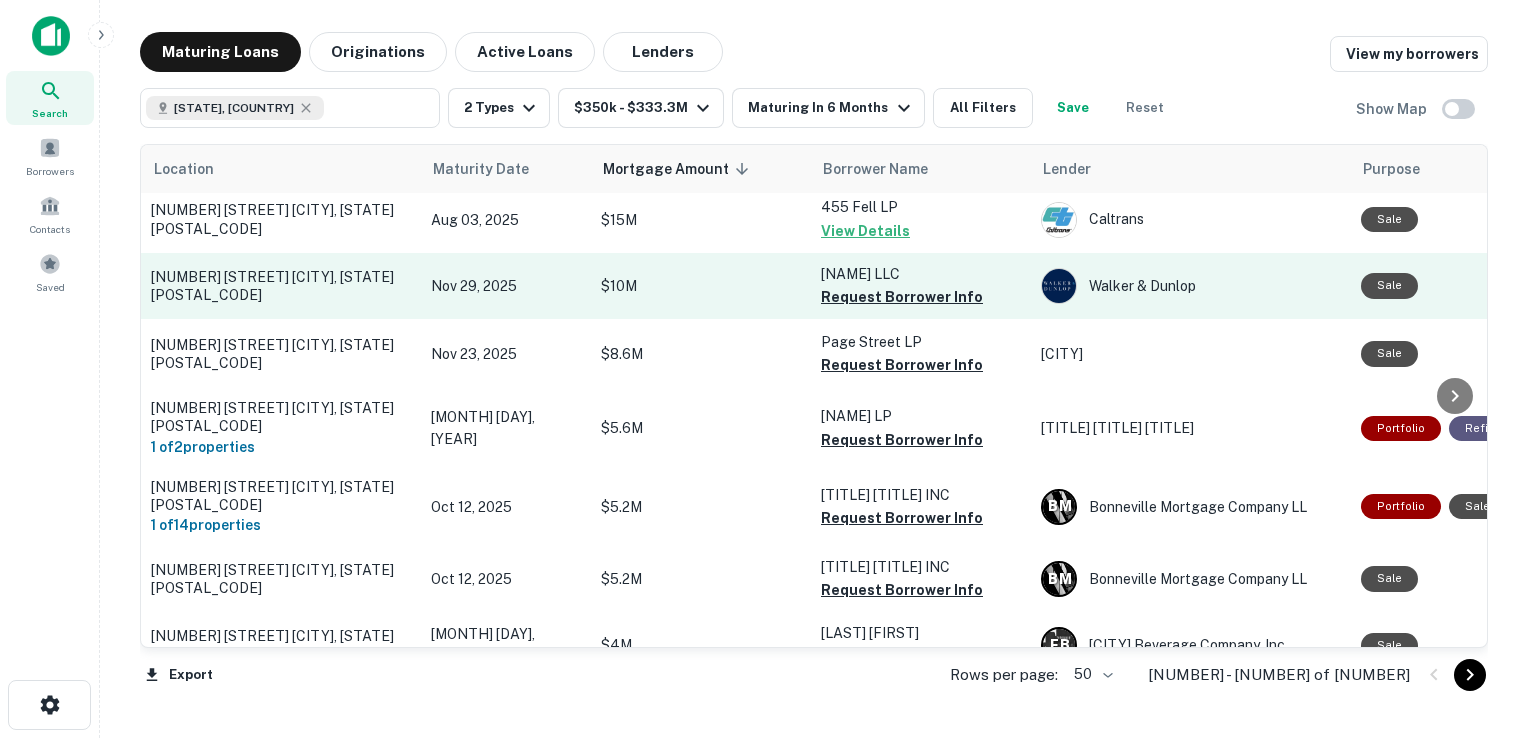 scroll, scrollTop: 96, scrollLeft: 0, axis: vertical 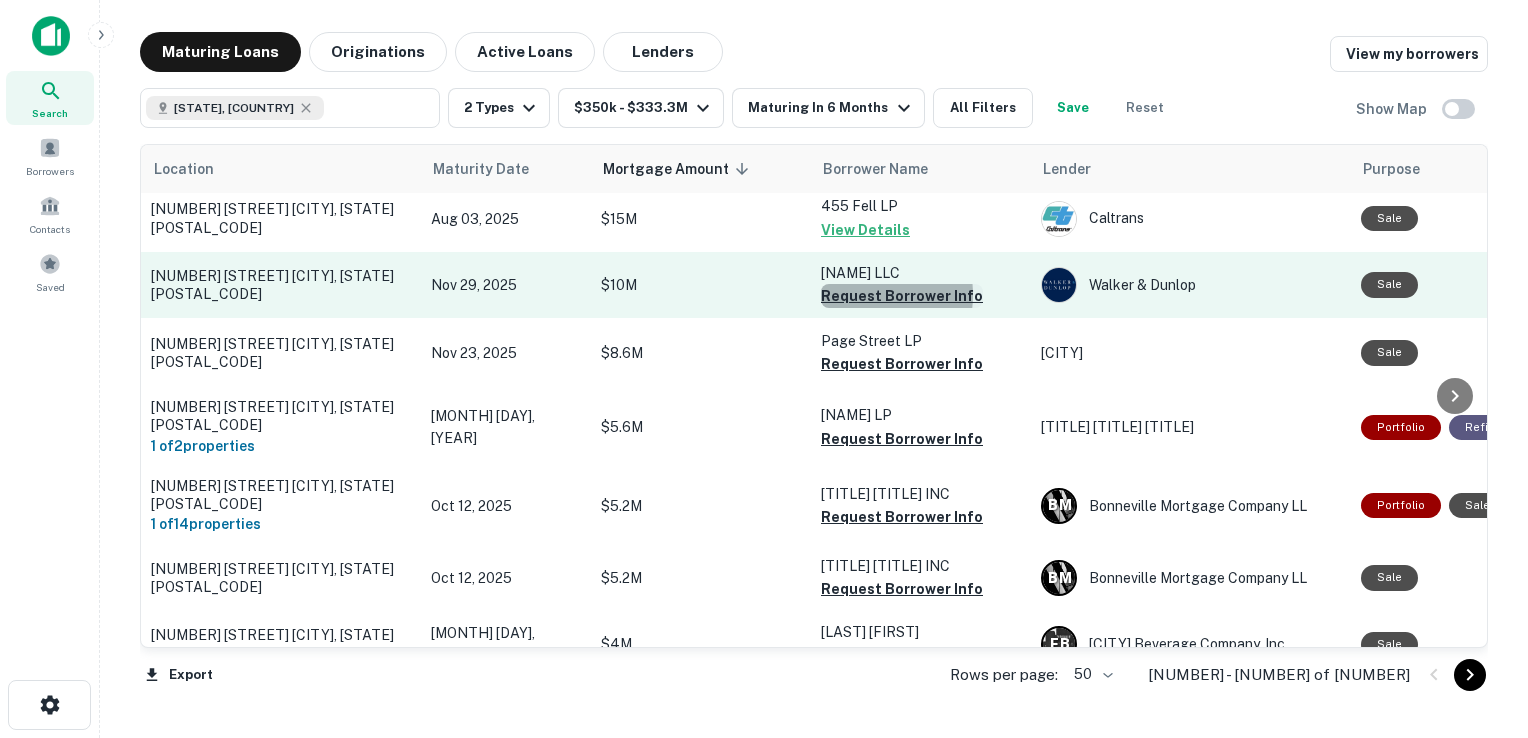 click on "Request Borrower Info" at bounding box center (902, 296) 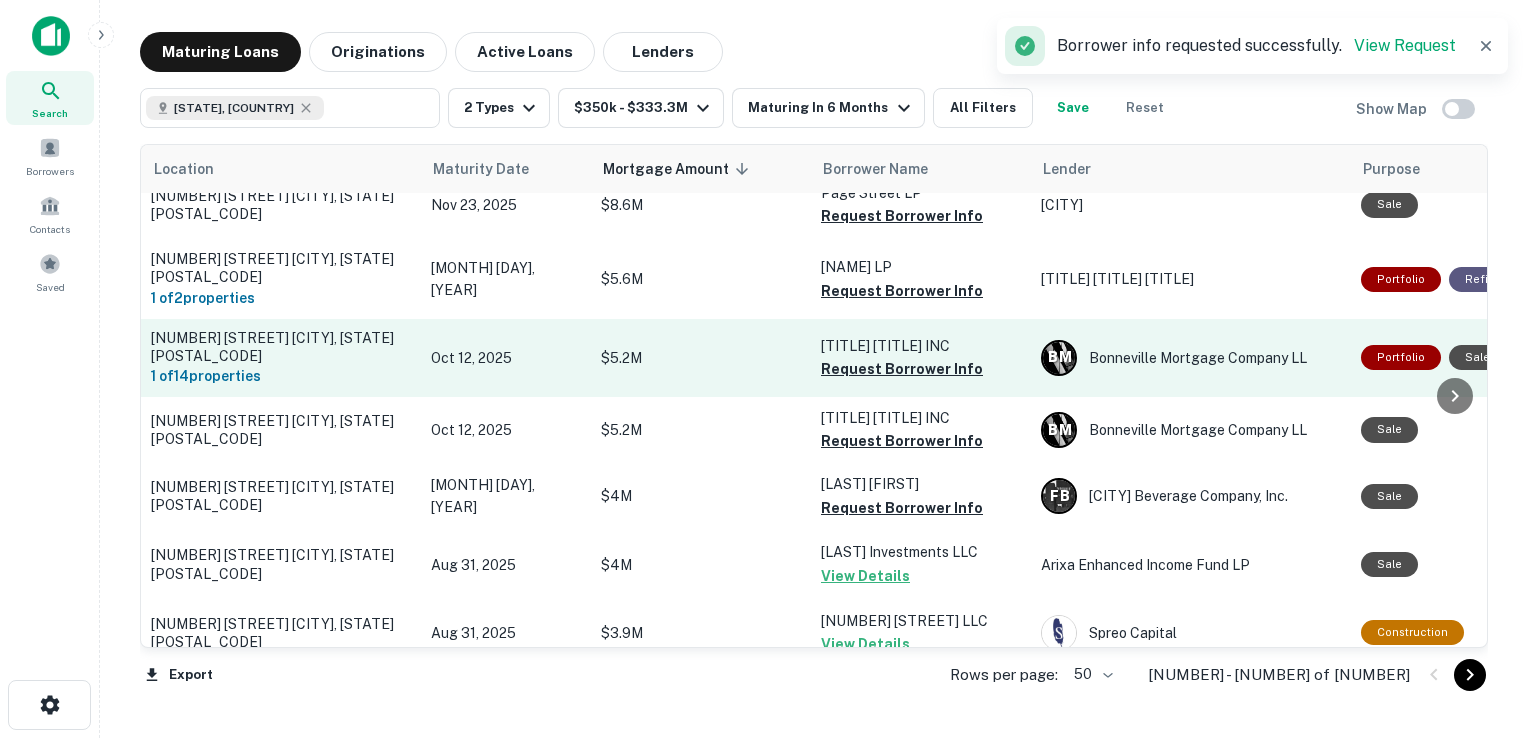 scroll, scrollTop: 246, scrollLeft: 0, axis: vertical 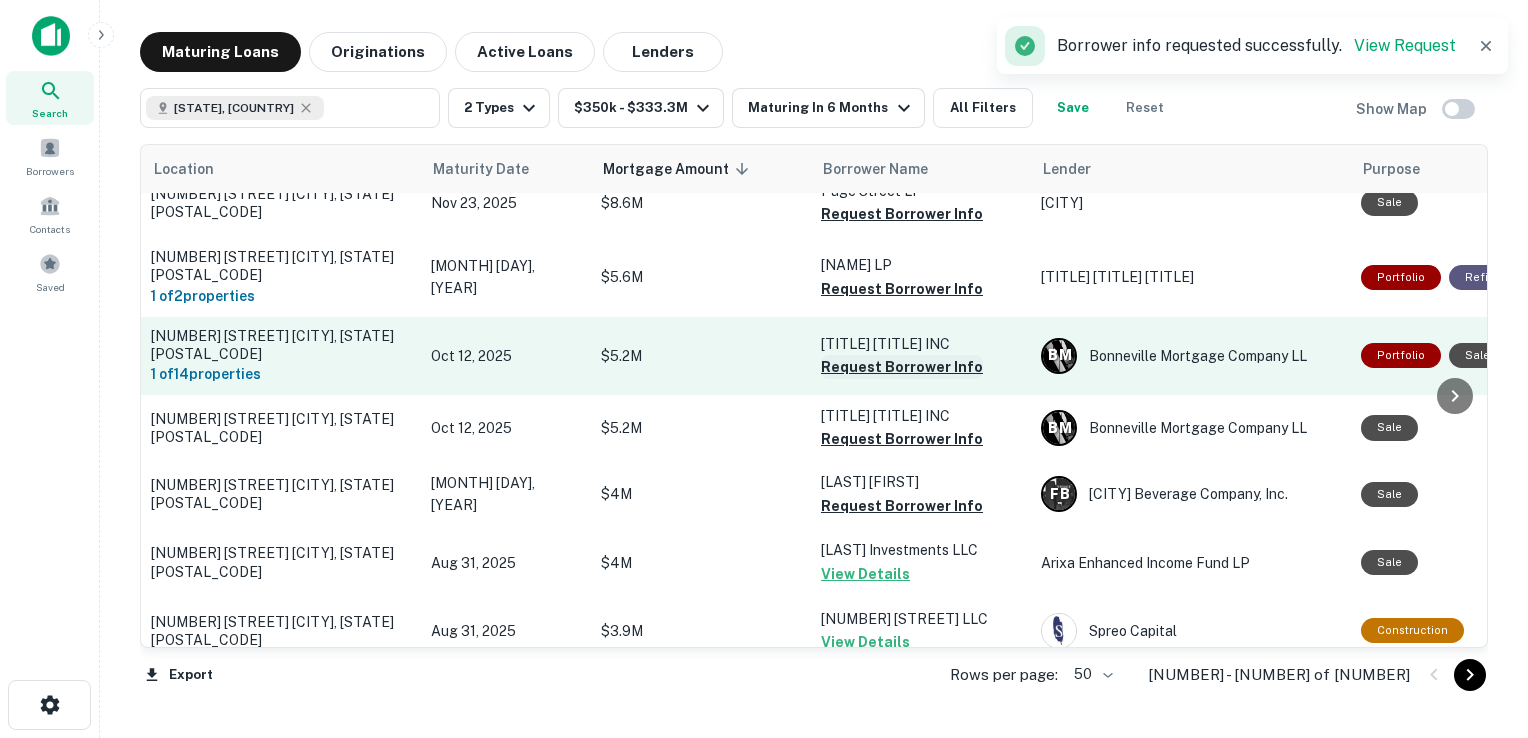 click on "Request Borrower Info" at bounding box center [902, 367] 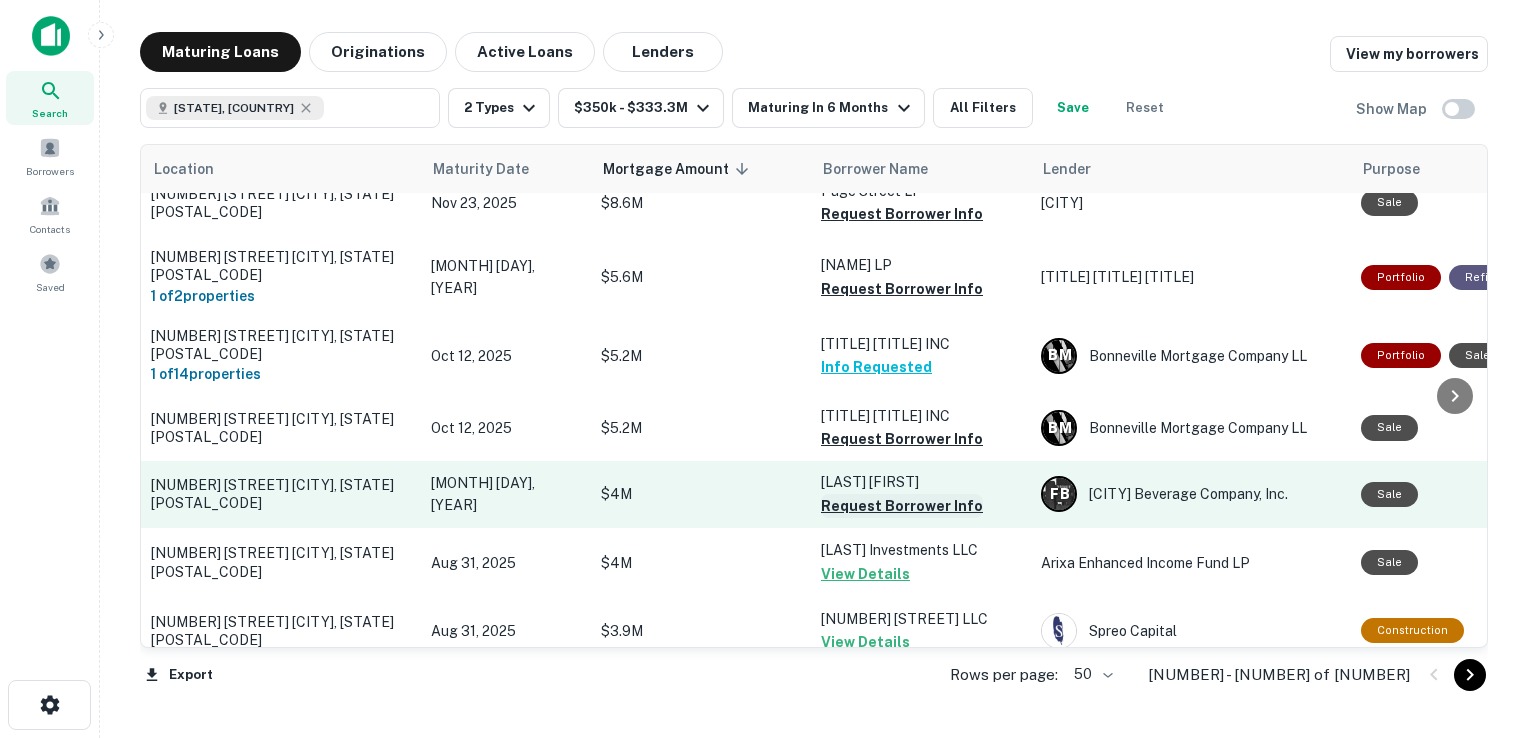 click on "Request Borrower Info" at bounding box center [902, 506] 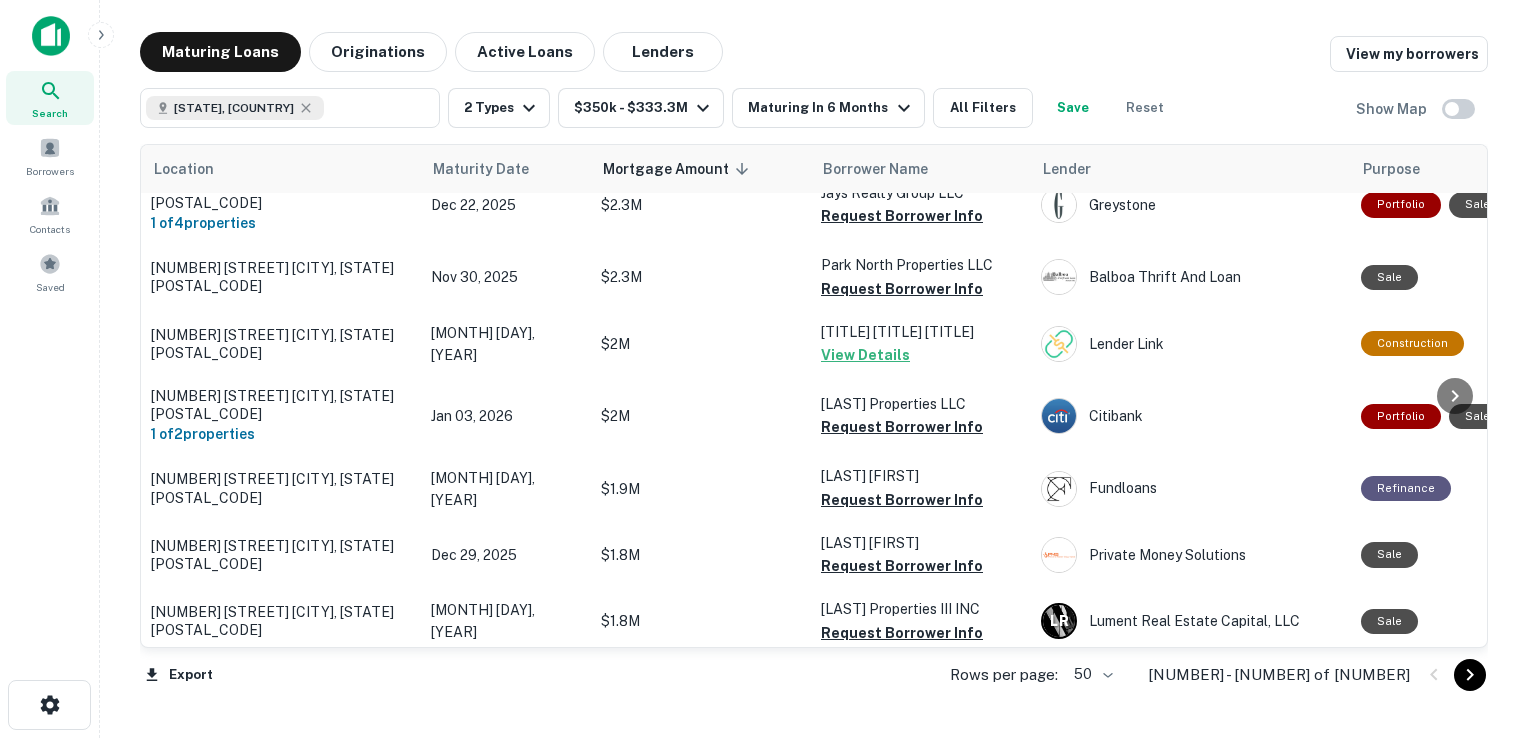scroll, scrollTop: 1322, scrollLeft: 0, axis: vertical 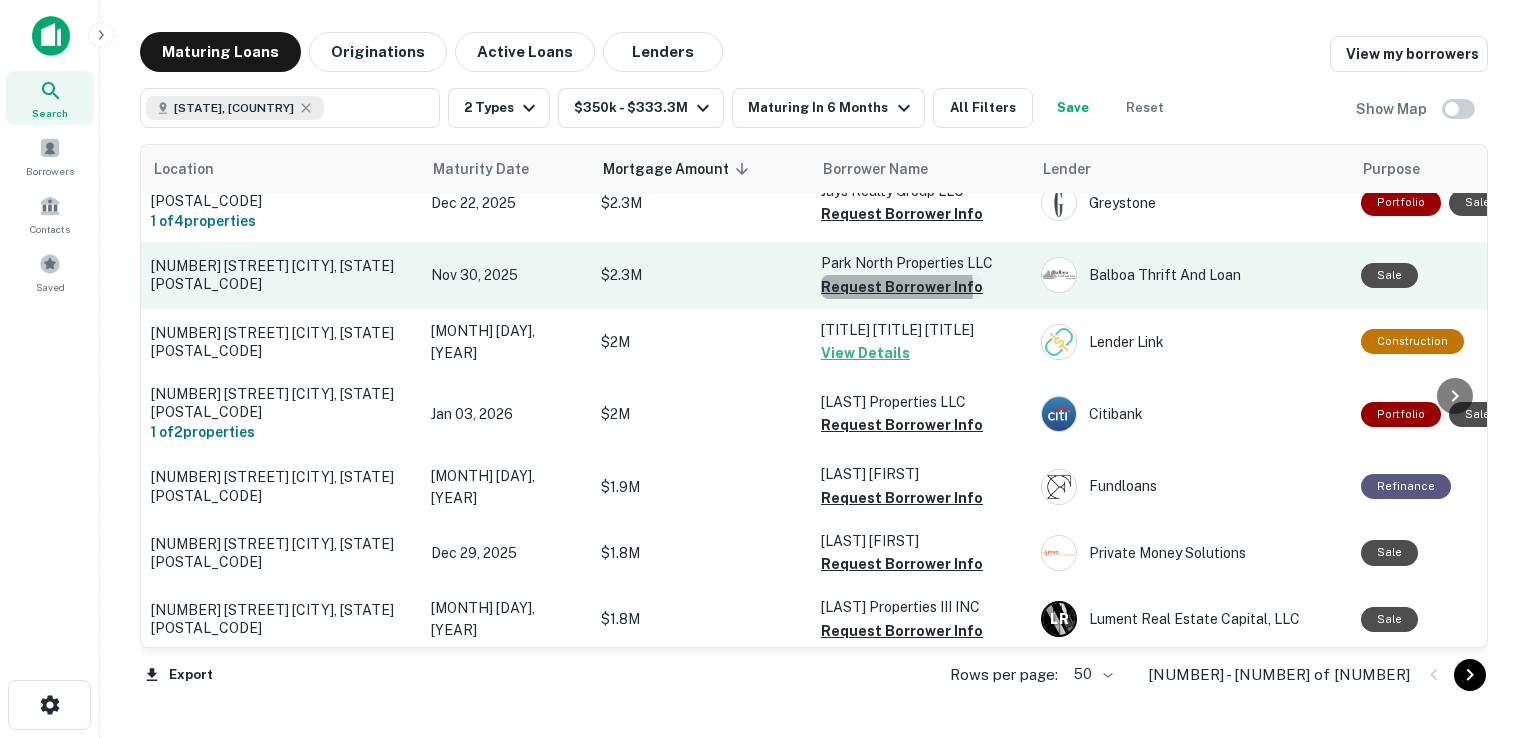click on "Request Borrower Info" at bounding box center (902, 287) 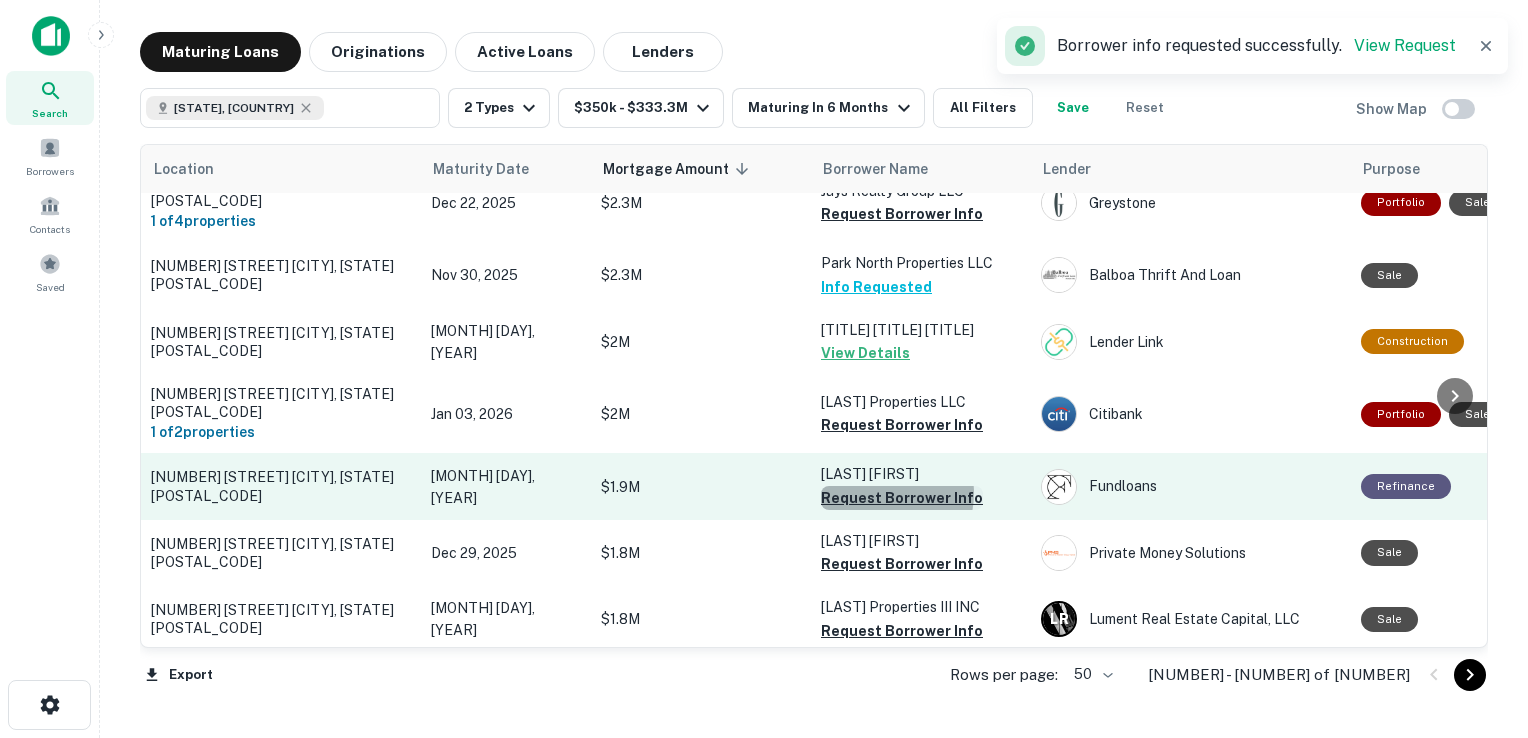 click on "Request Borrower Info" at bounding box center [902, 498] 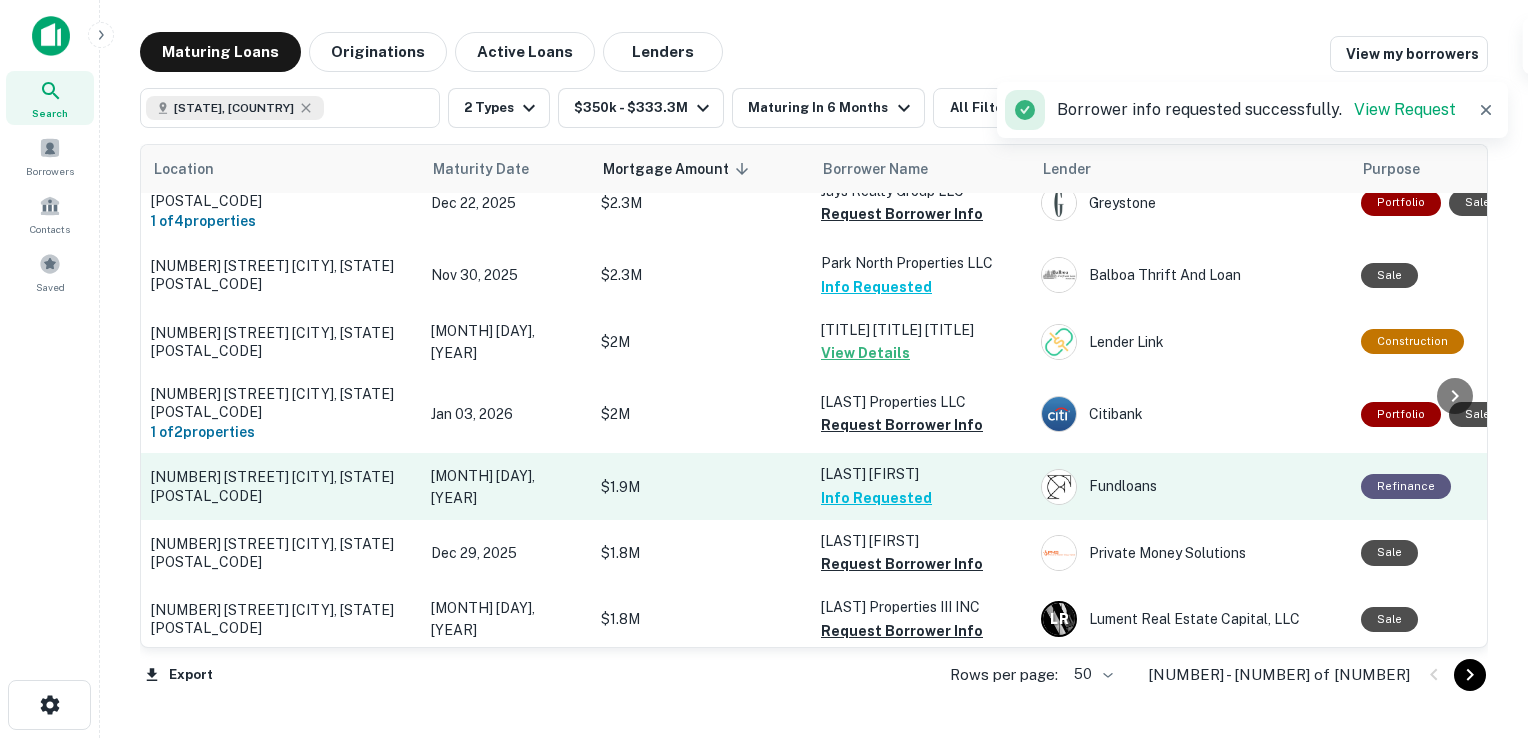 scroll, scrollTop: 1402, scrollLeft: 0, axis: vertical 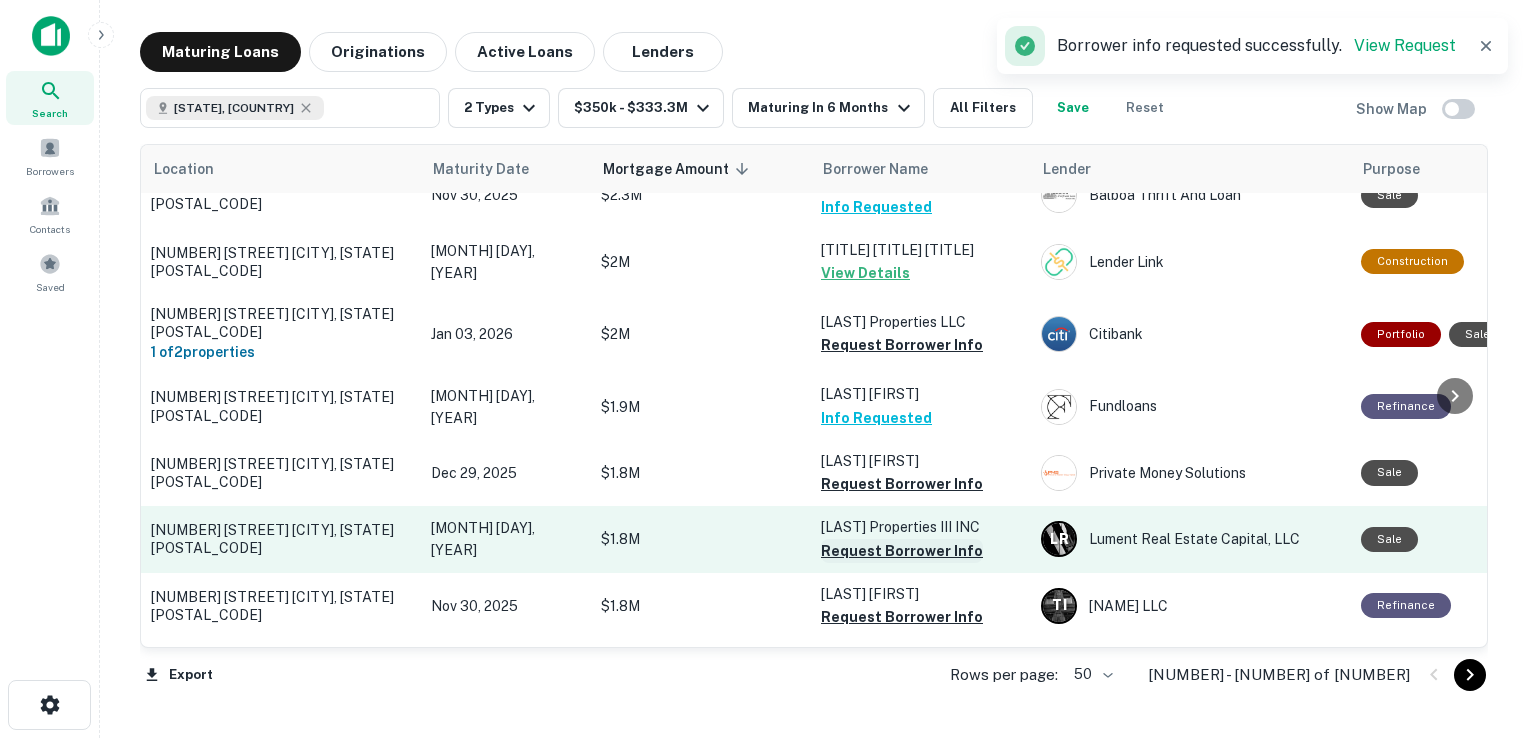 click on "Request Borrower Info" at bounding box center (902, 551) 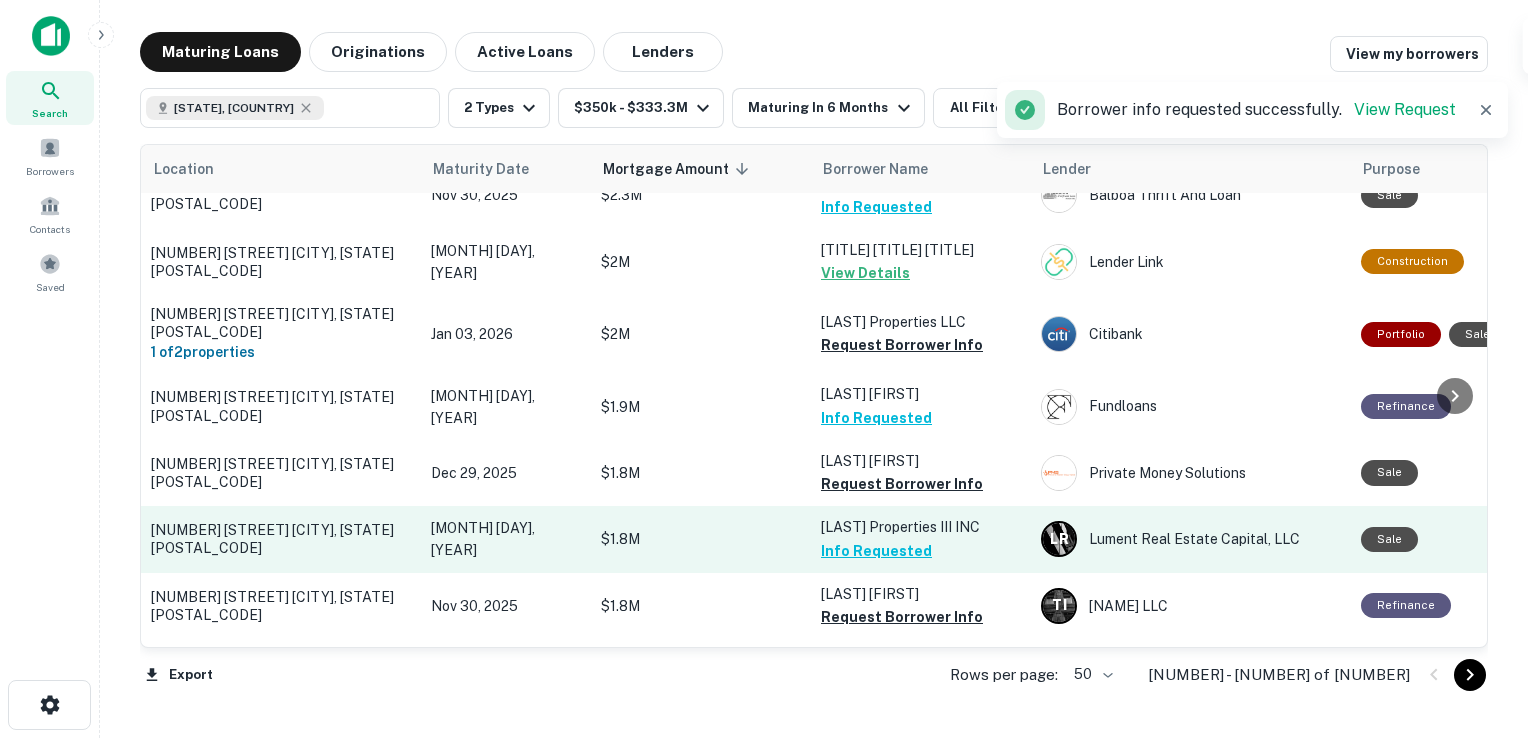 scroll, scrollTop: 1530, scrollLeft: 0, axis: vertical 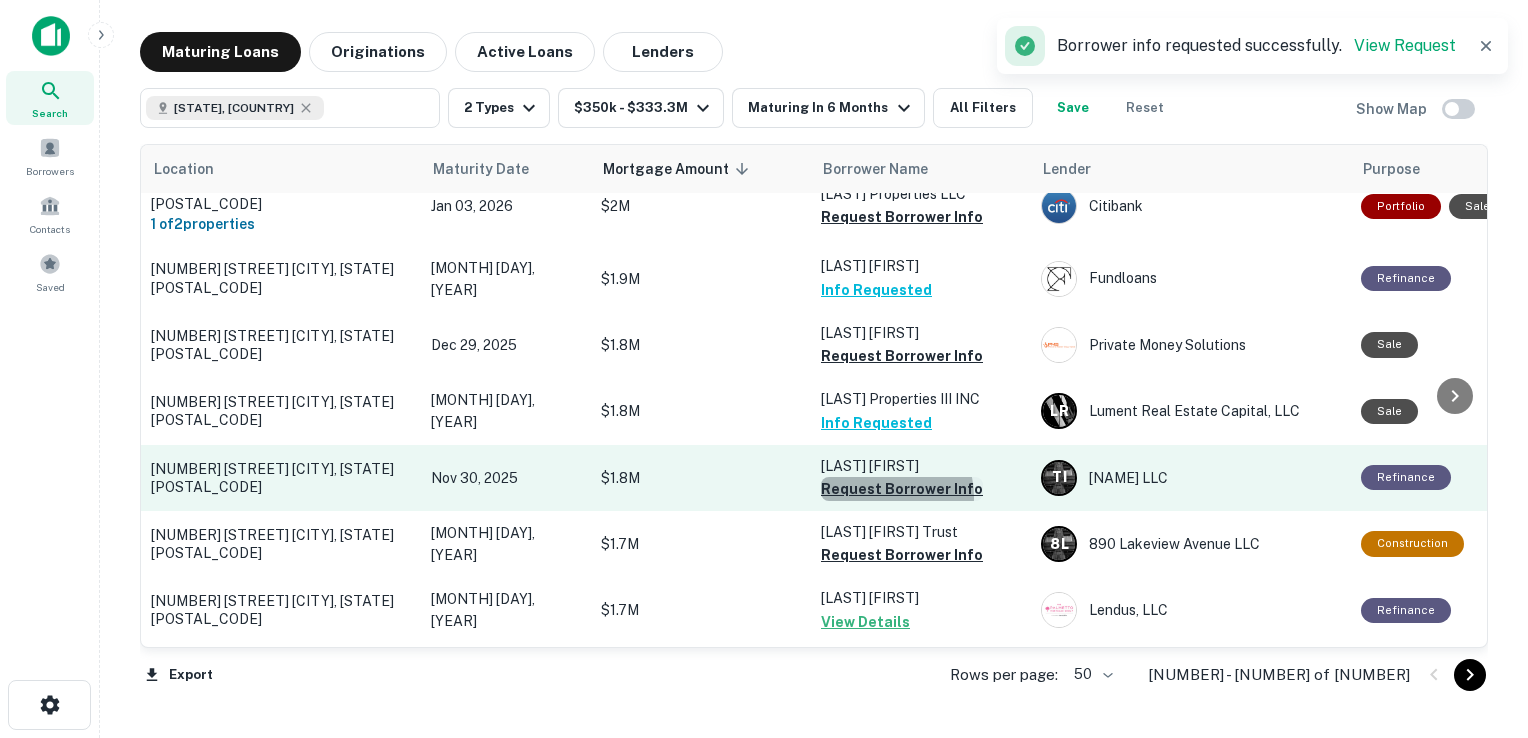 click on "Request Borrower Info" at bounding box center [902, 489] 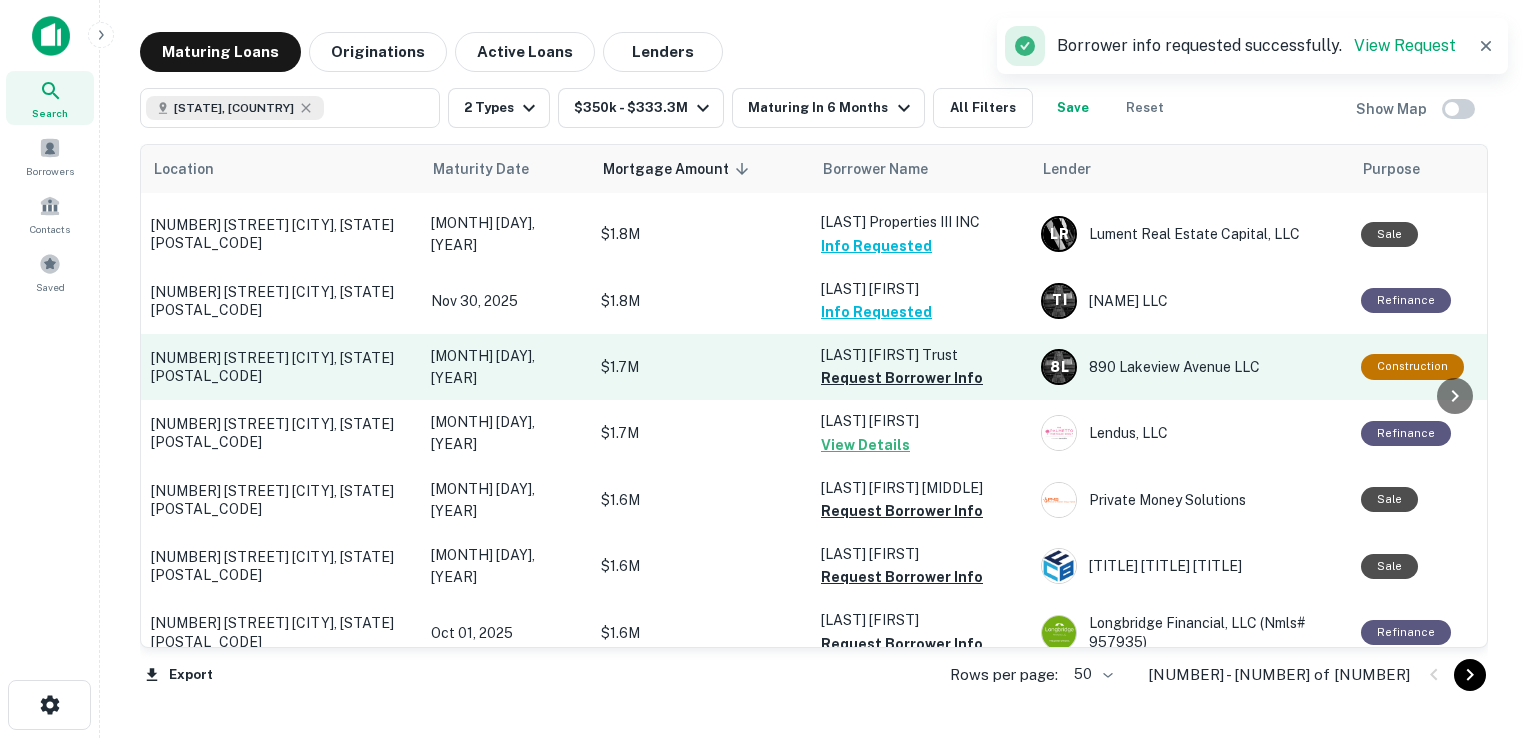 scroll, scrollTop: 1708, scrollLeft: 0, axis: vertical 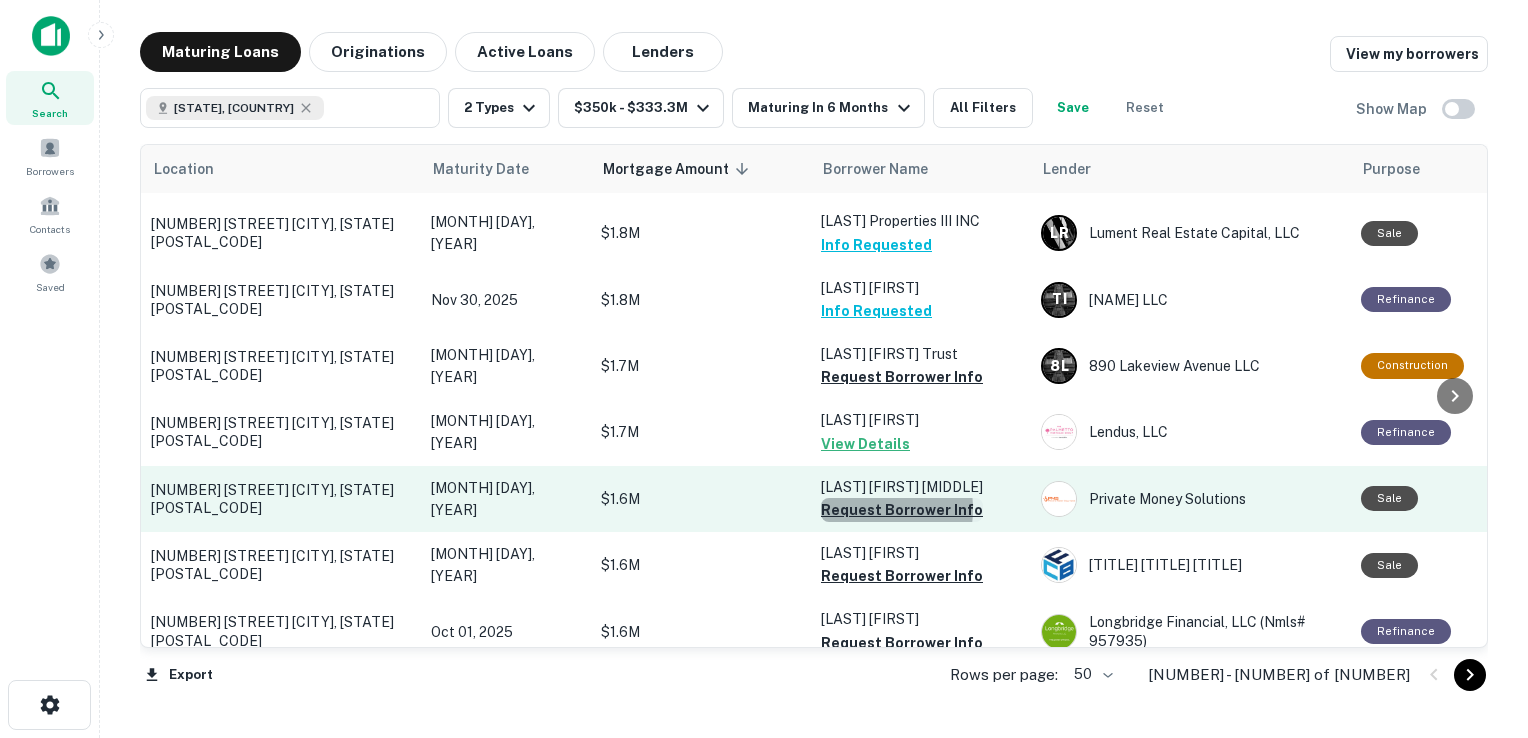 click on "Request Borrower Info" at bounding box center (902, 510) 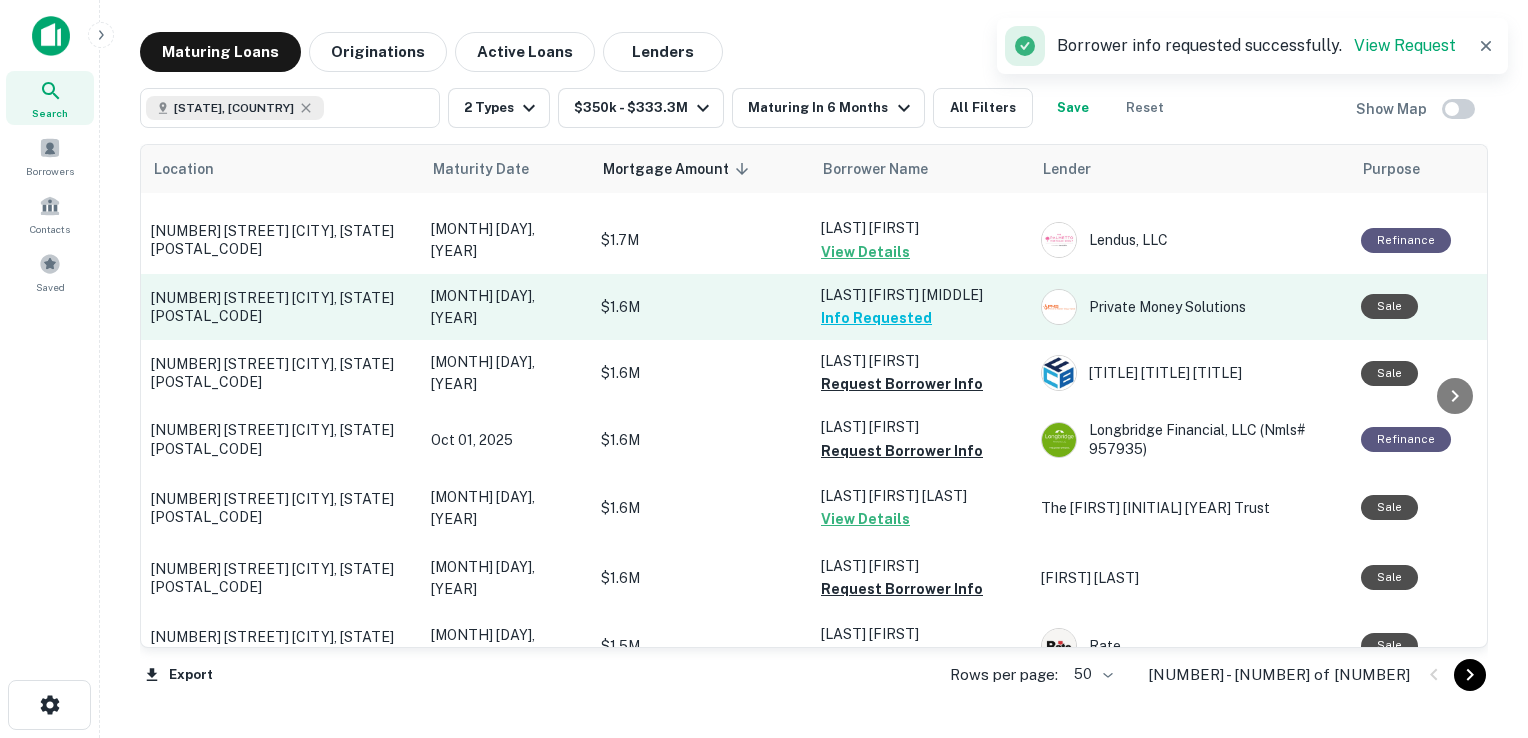 scroll, scrollTop: 1922, scrollLeft: 0, axis: vertical 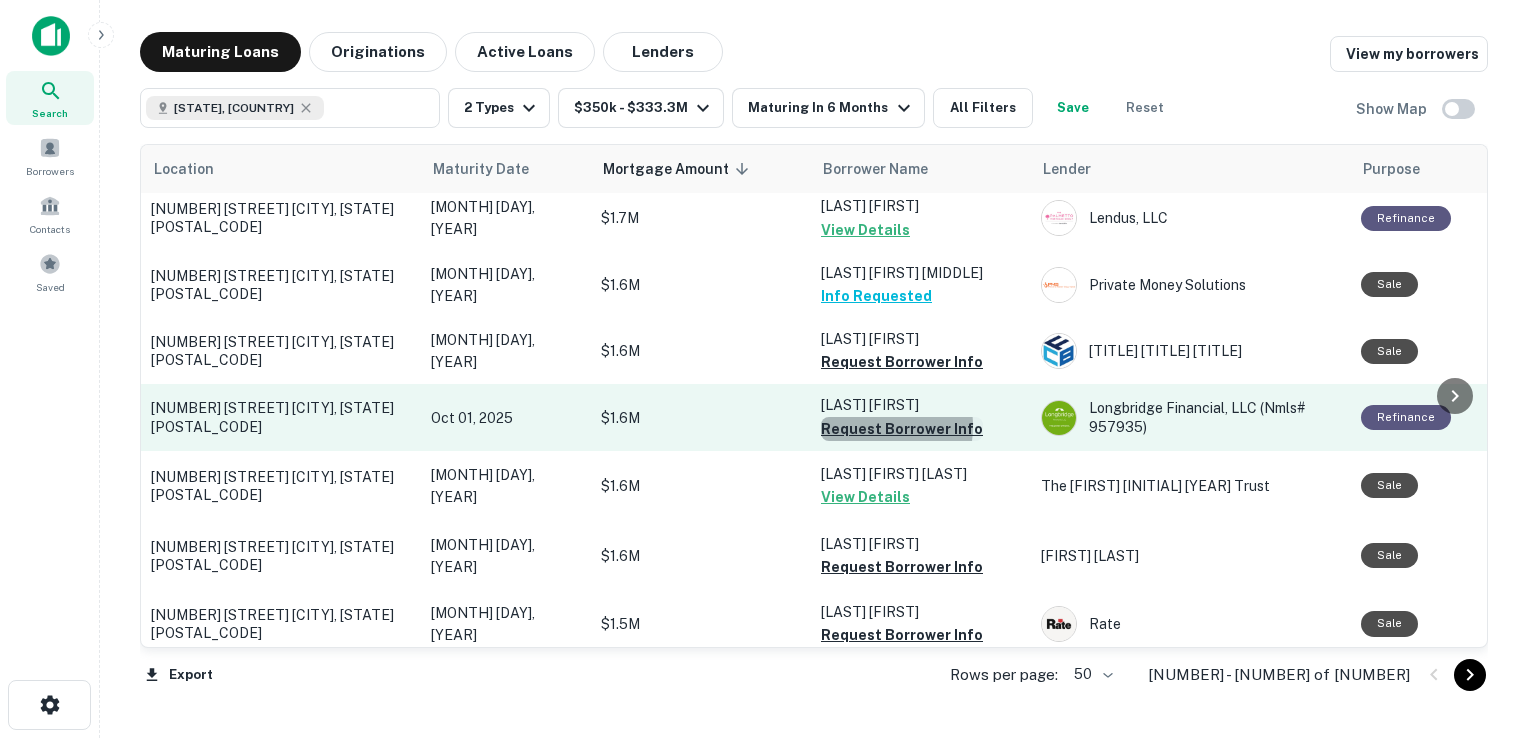 click on "Request Borrower Info" at bounding box center [902, 429] 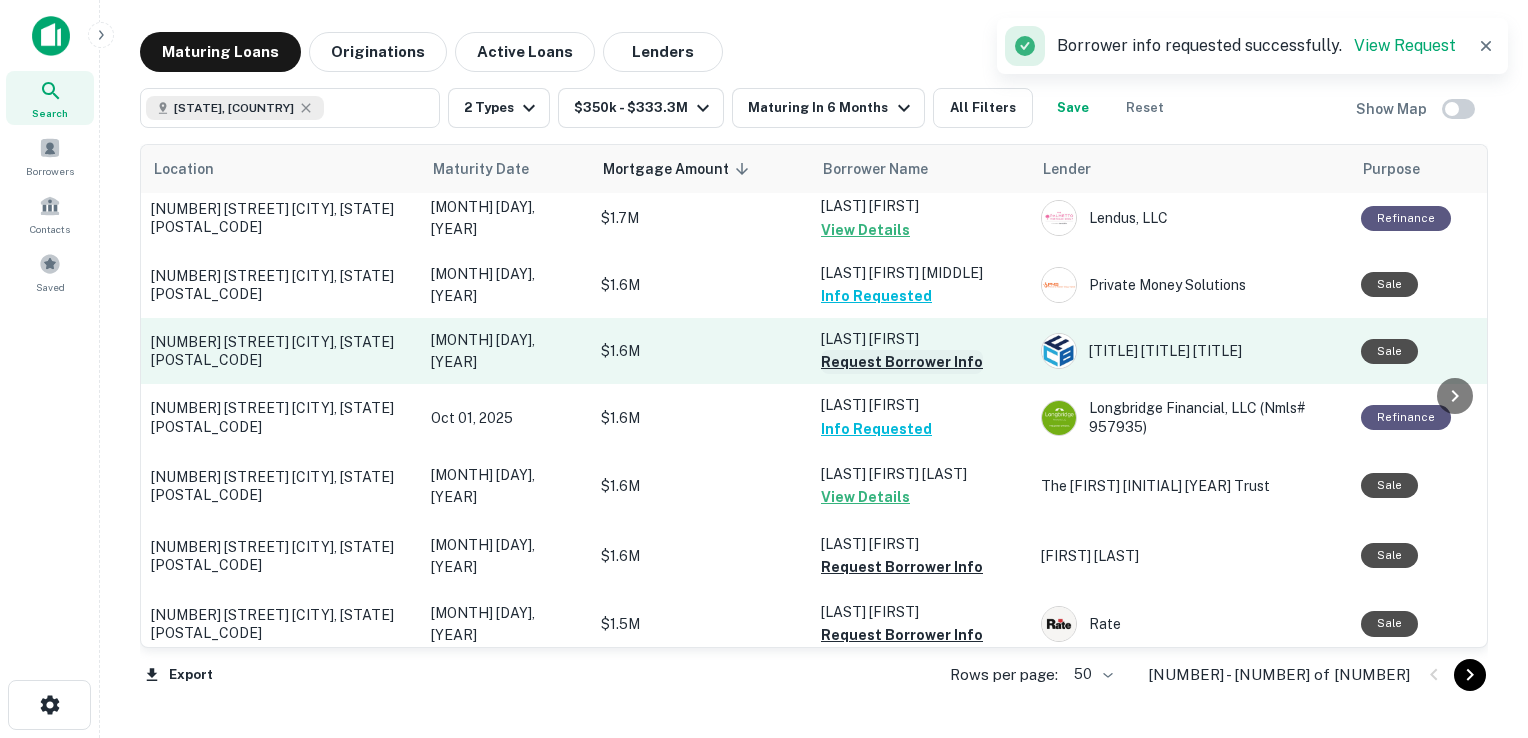 click on "Request Borrower Info" at bounding box center [902, 362] 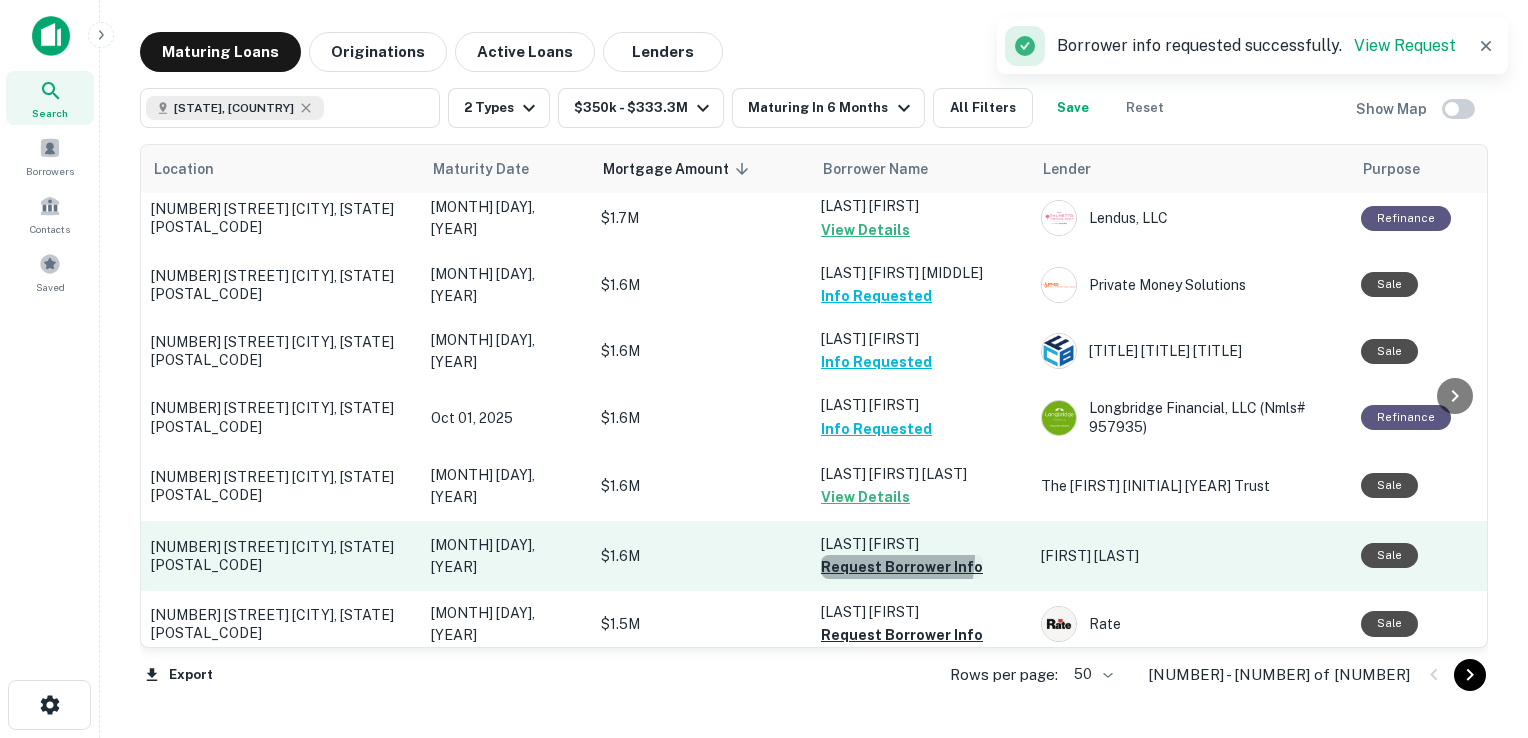 click on "Request Borrower Info" at bounding box center [902, 567] 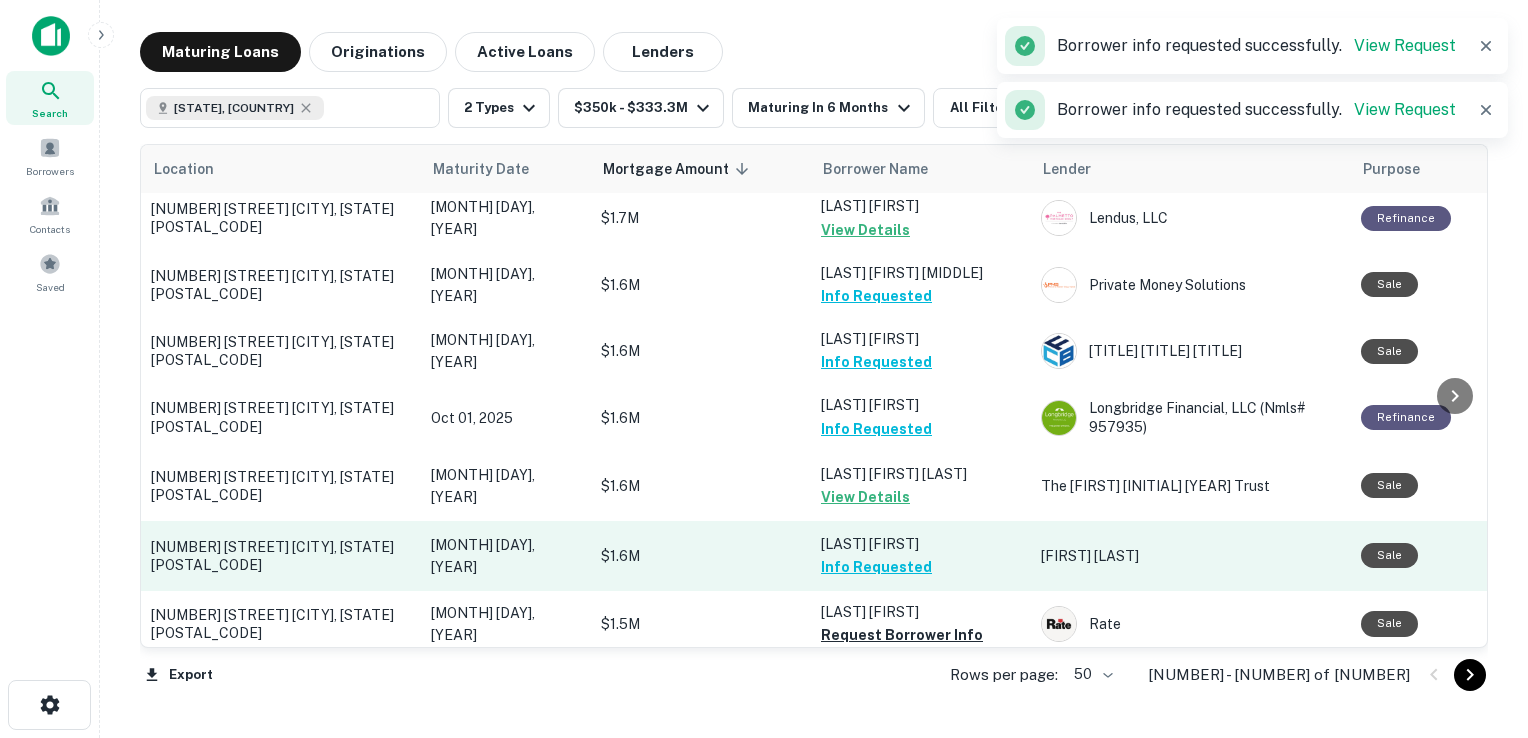scroll, scrollTop: 2019, scrollLeft: 0, axis: vertical 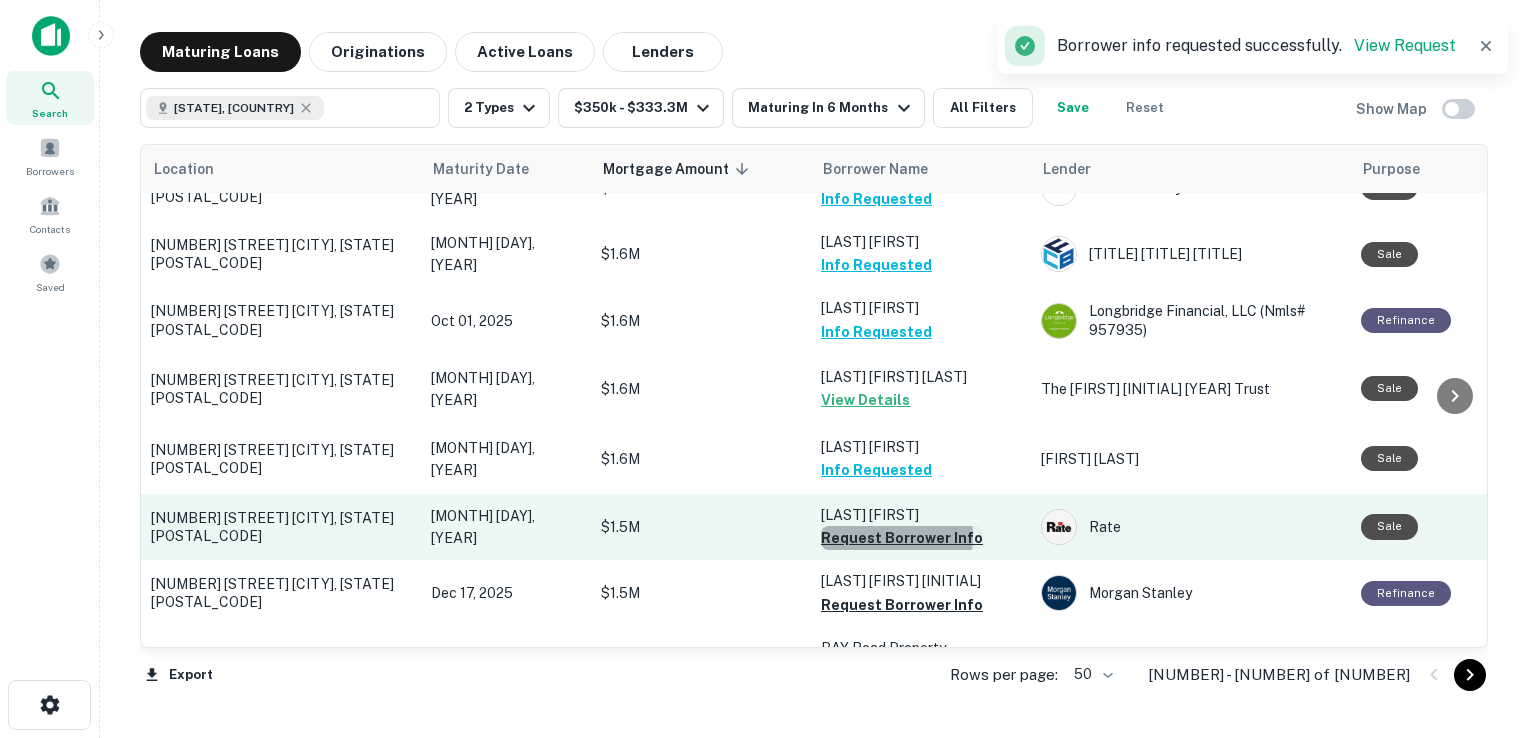 click on "Request Borrower Info" at bounding box center (902, 538) 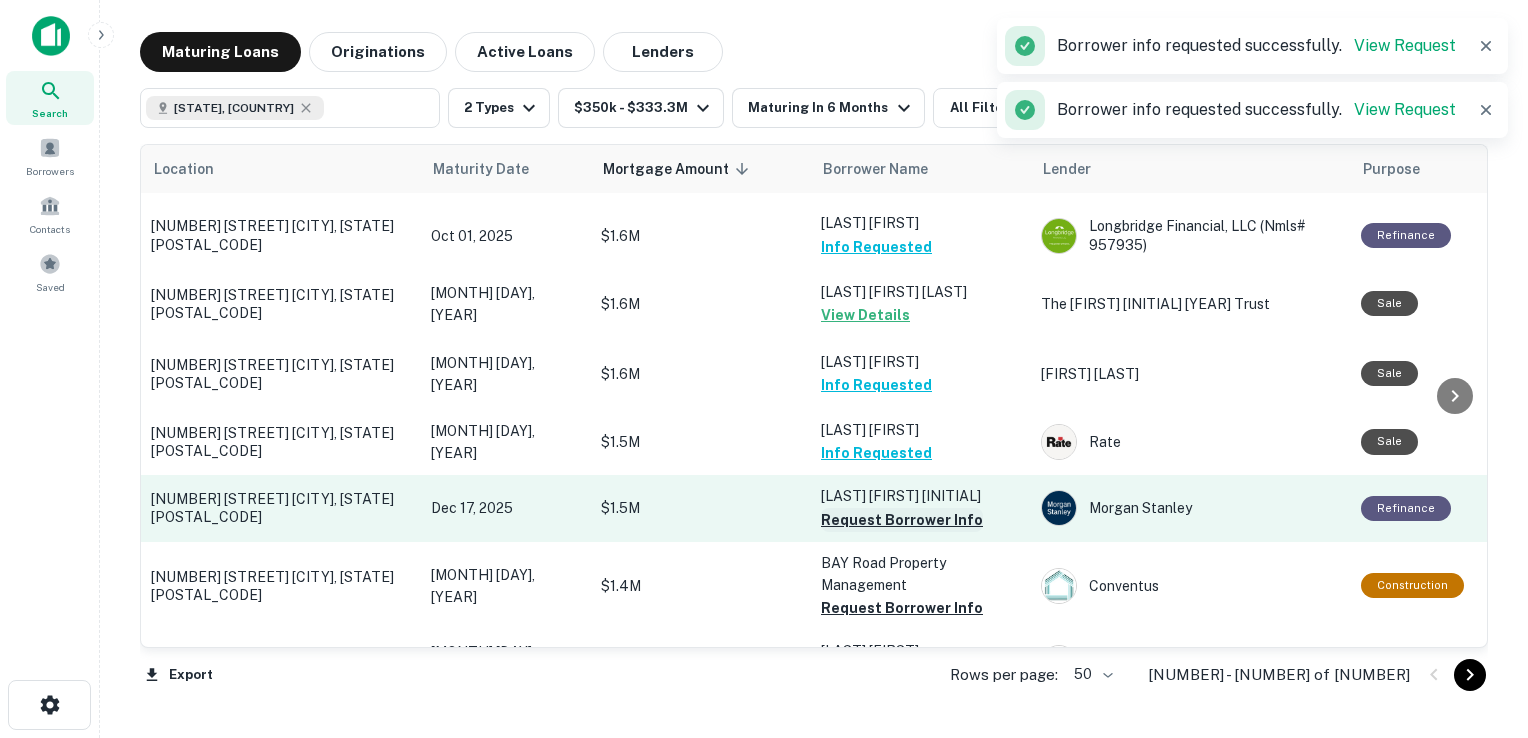 scroll, scrollTop: 2104, scrollLeft: 0, axis: vertical 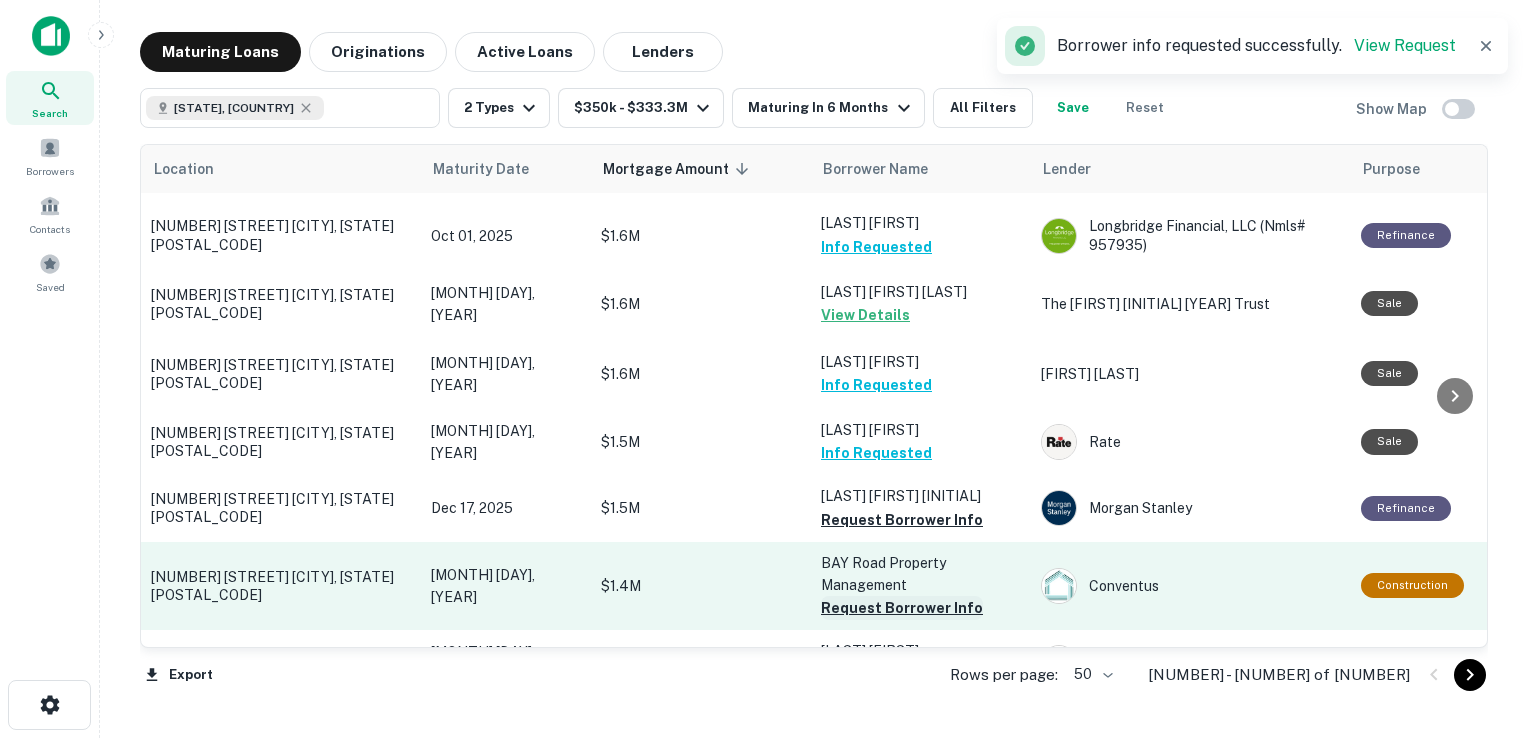 click on "Request Borrower Info" at bounding box center [902, 608] 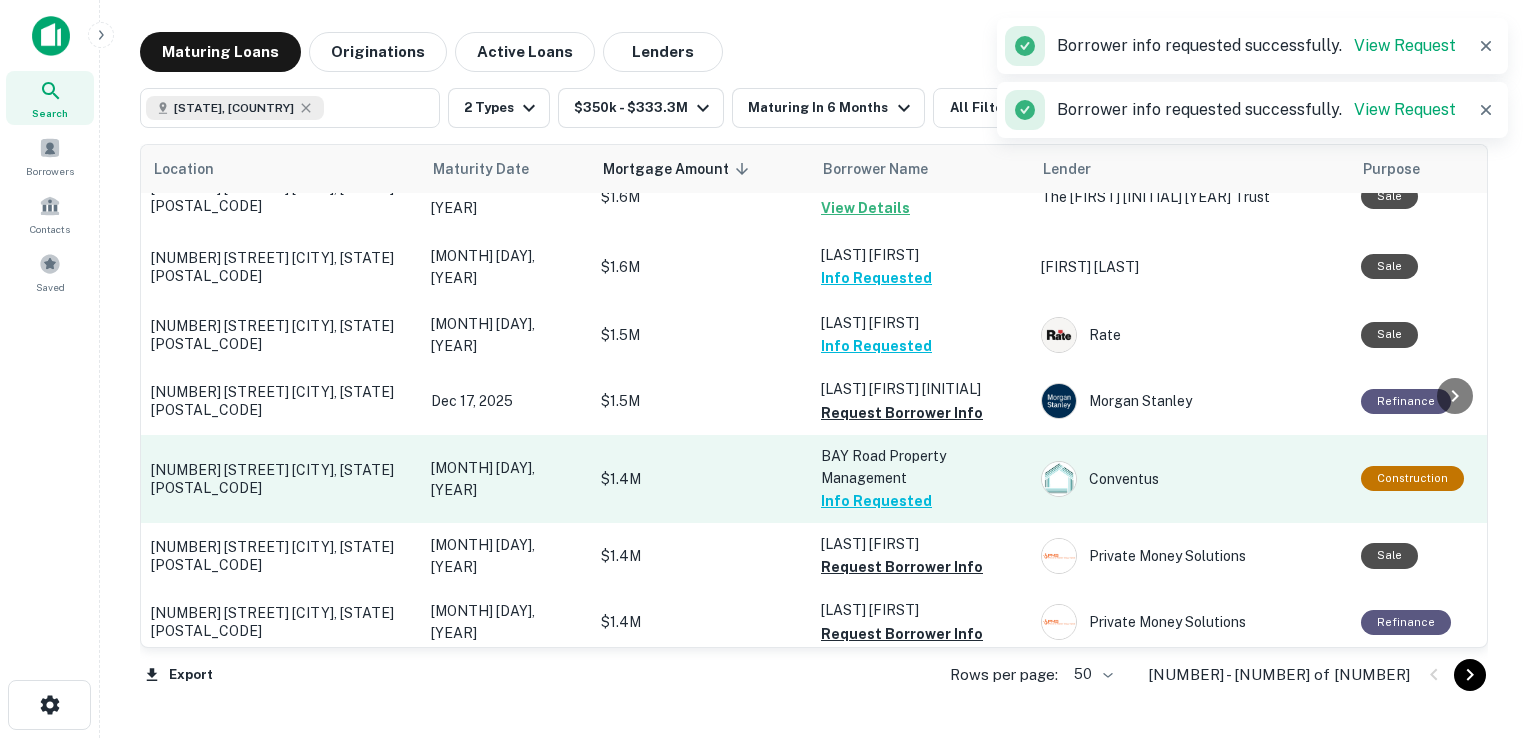 scroll, scrollTop: 2284, scrollLeft: 0, axis: vertical 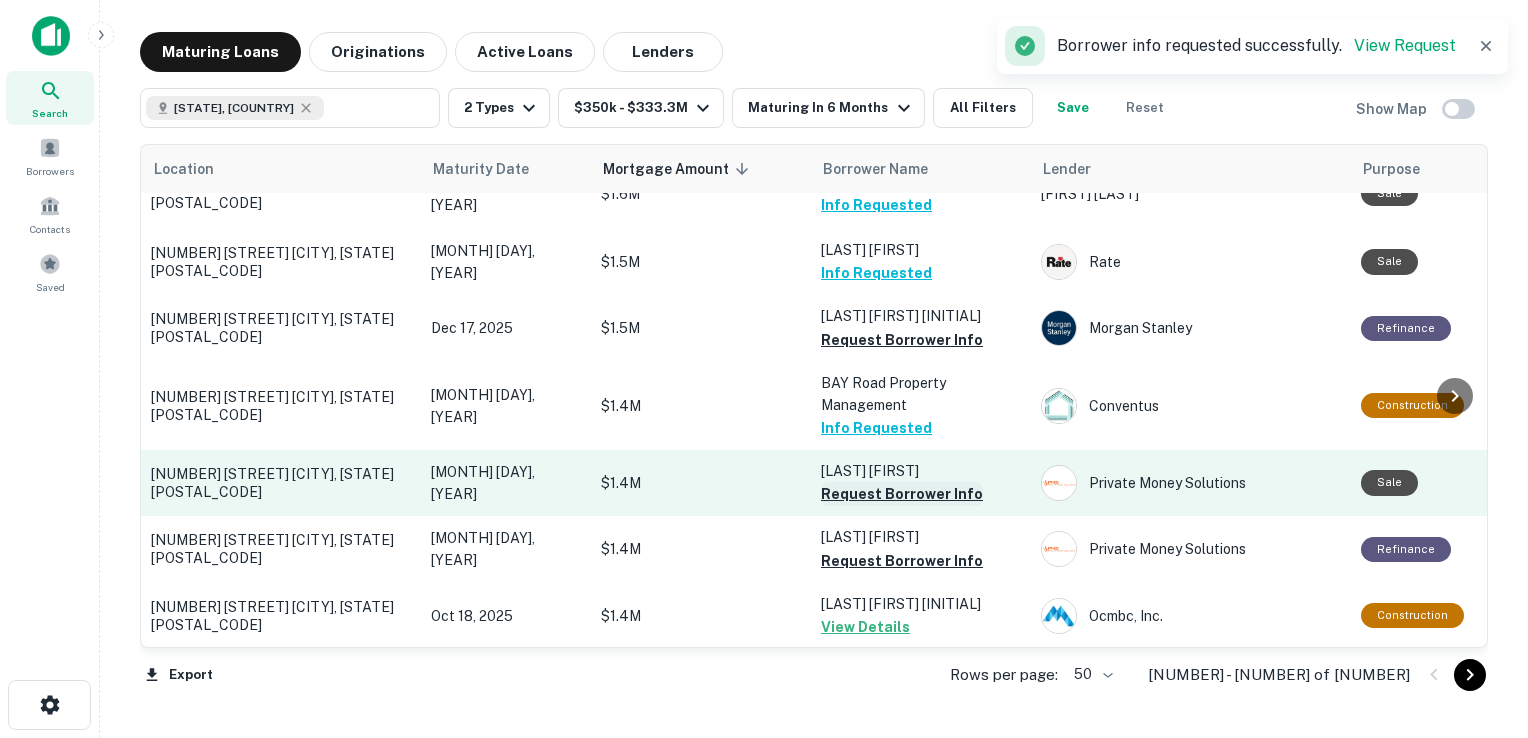 click on "Request Borrower Info" at bounding box center (902, 494) 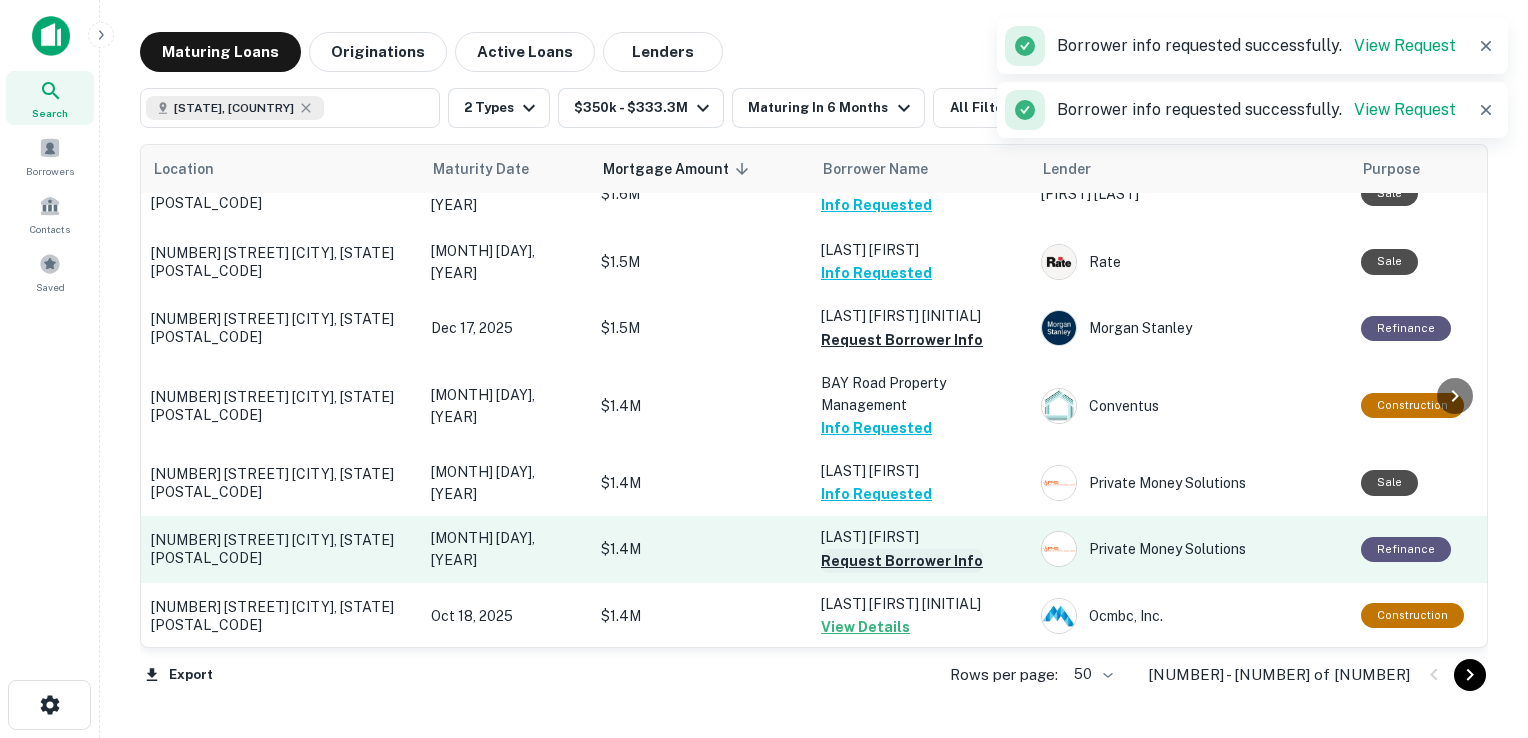 click on "Request Borrower Info" at bounding box center (902, 561) 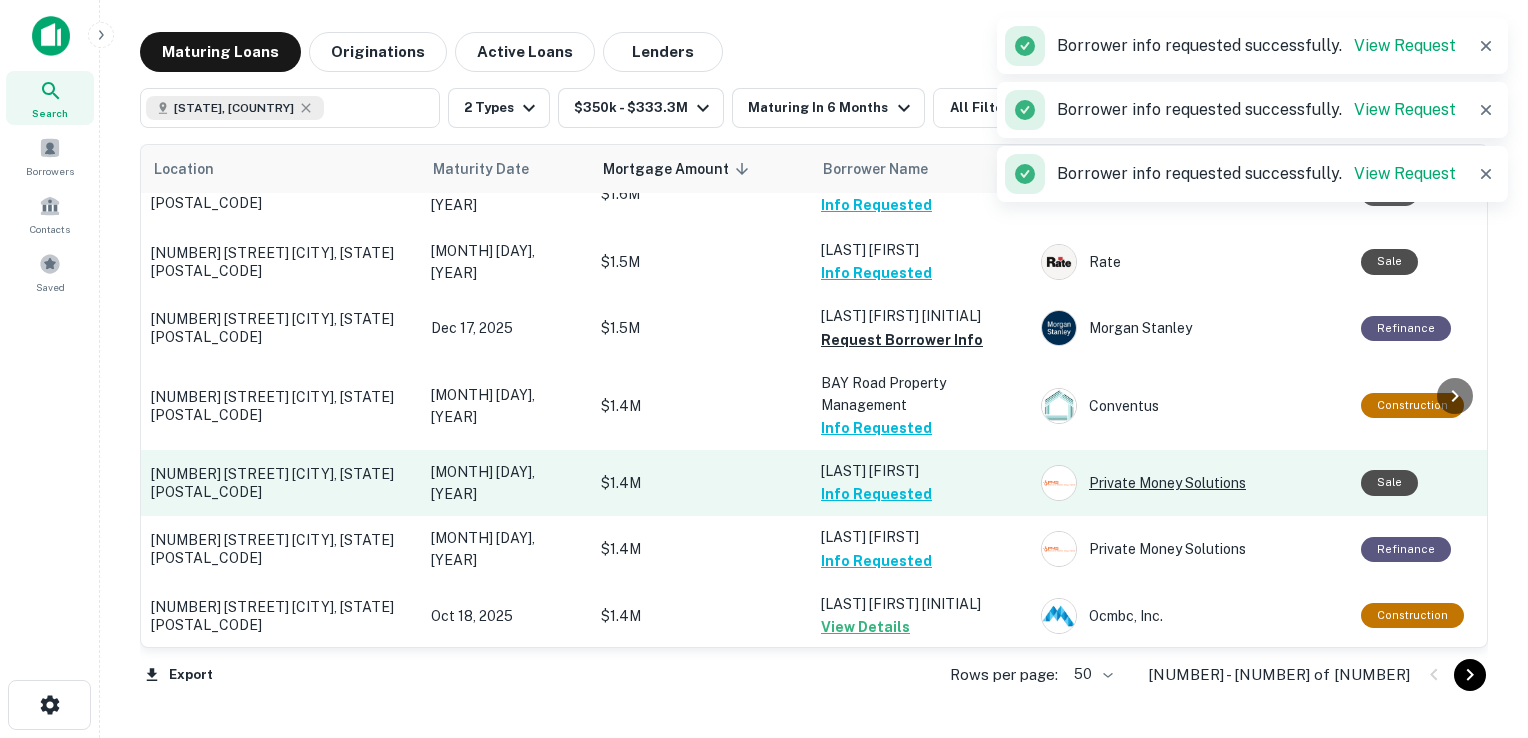 click on "Private Money Solutions" at bounding box center [1191, 483] 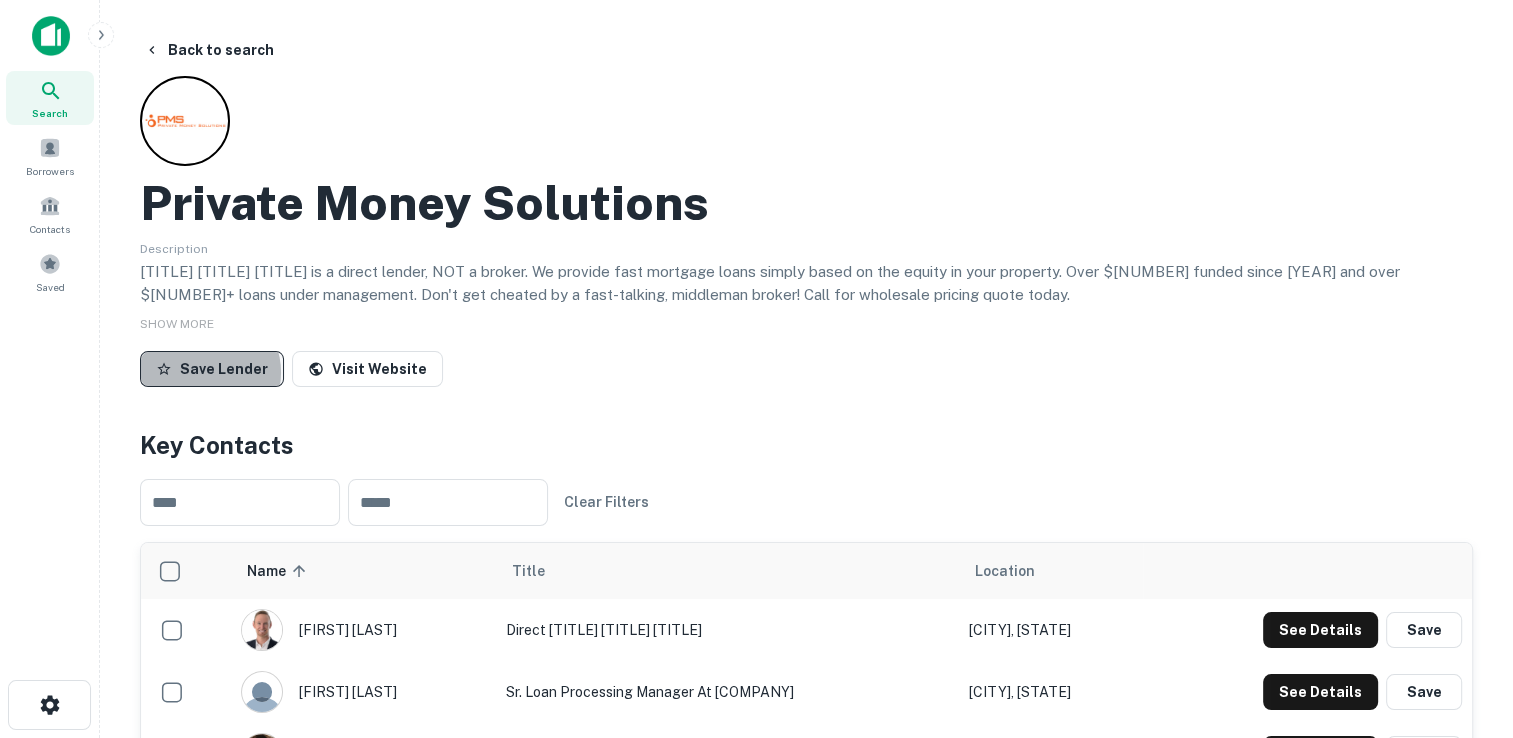 click on "Save Lender" at bounding box center [212, 369] 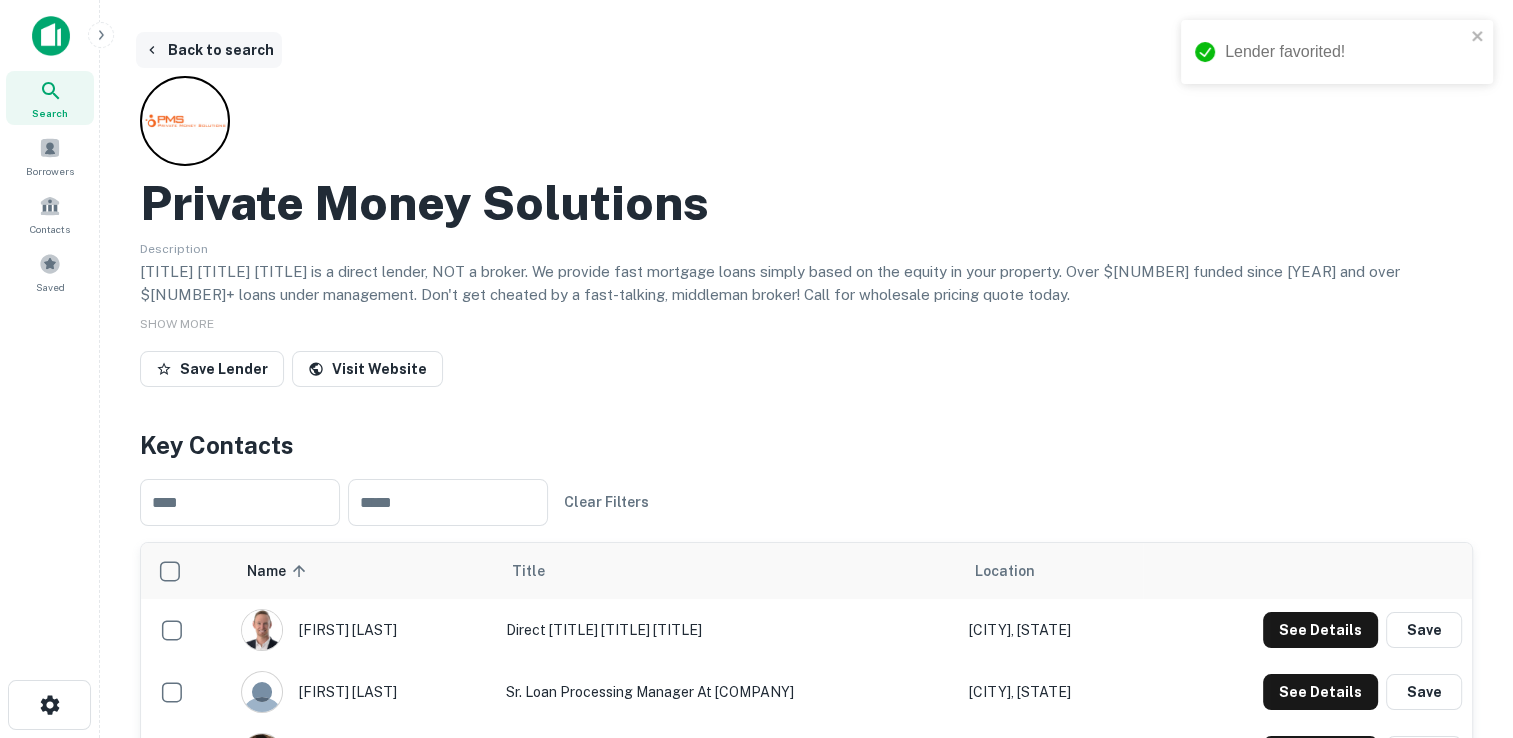 click on "Back to search" at bounding box center [209, 50] 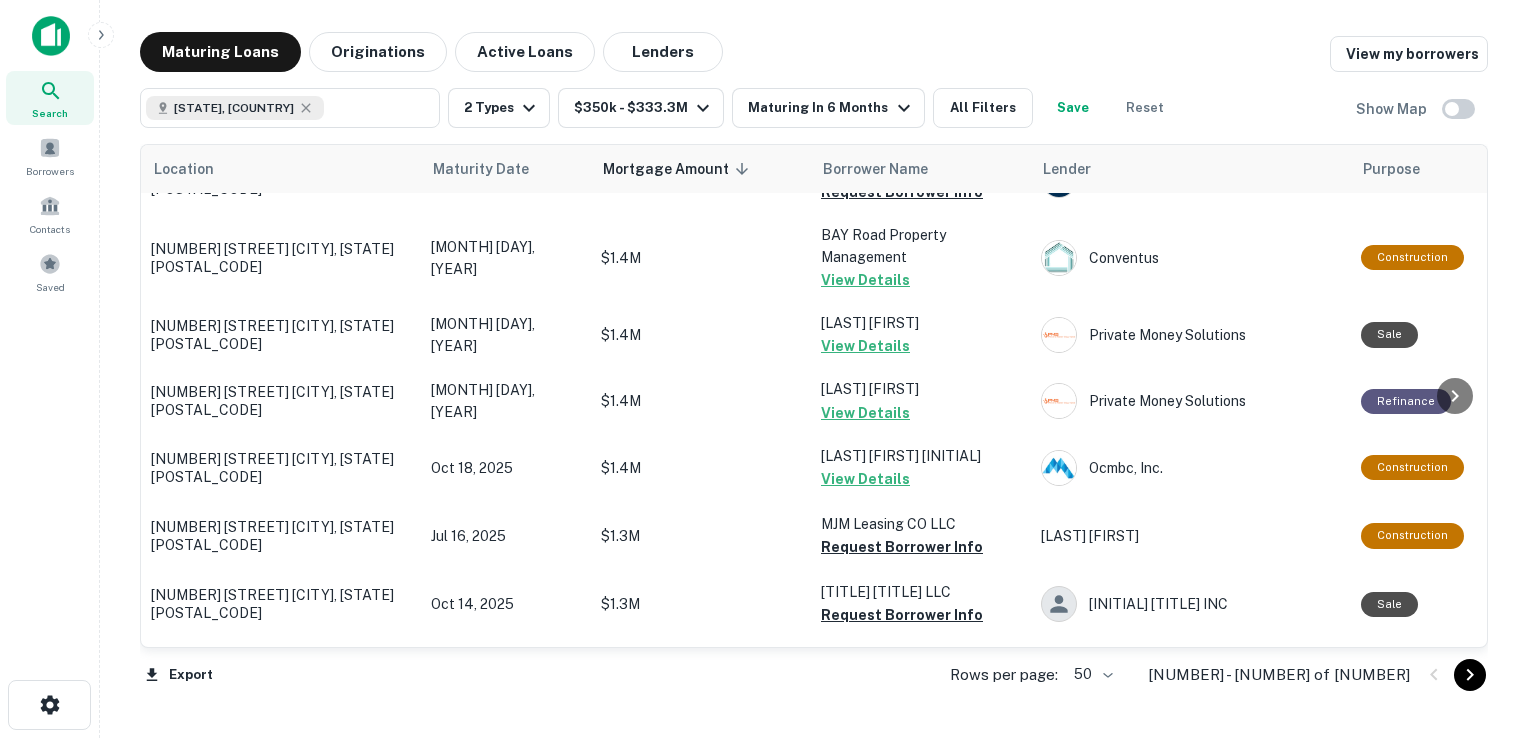 scroll, scrollTop: 2434, scrollLeft: 0, axis: vertical 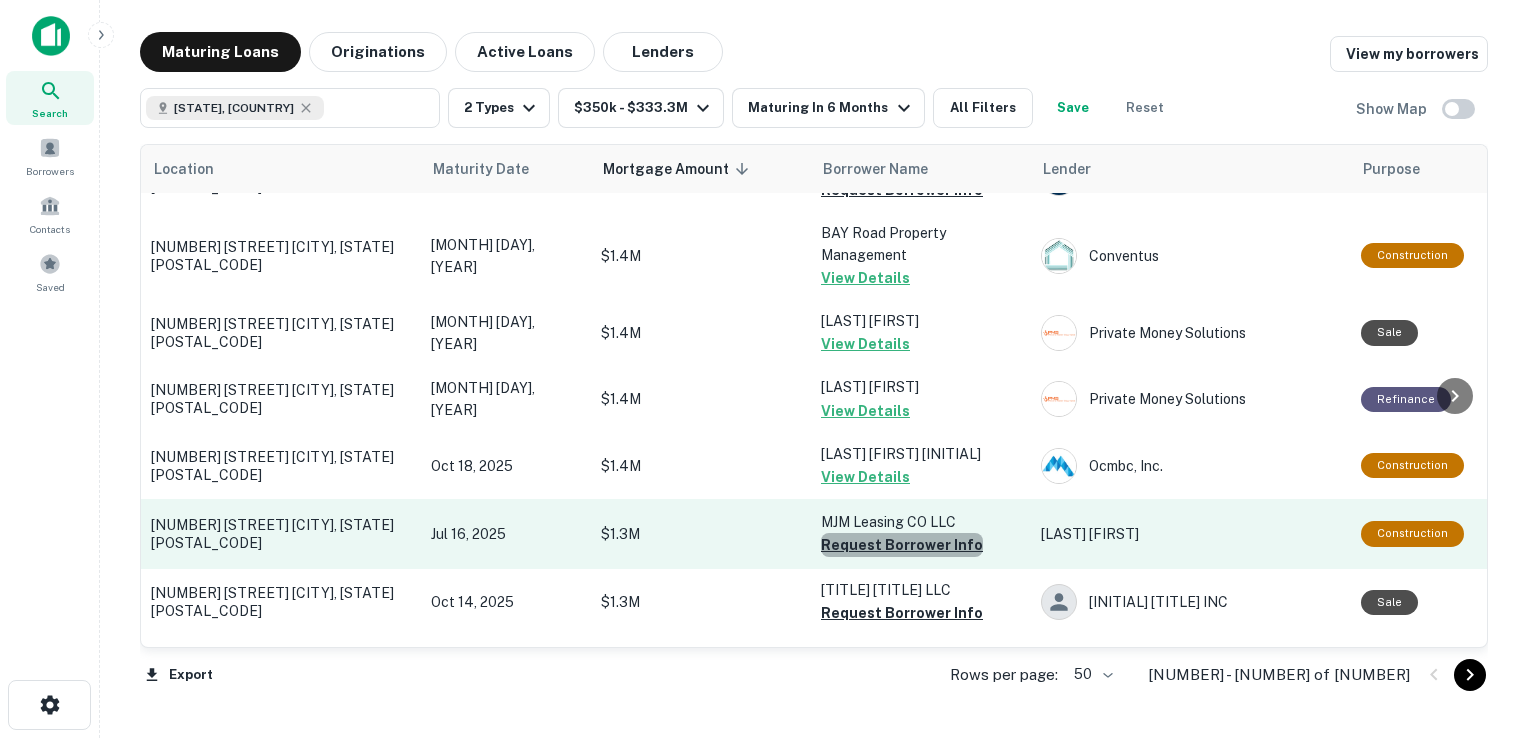 click on "Request Borrower Info" at bounding box center (902, 545) 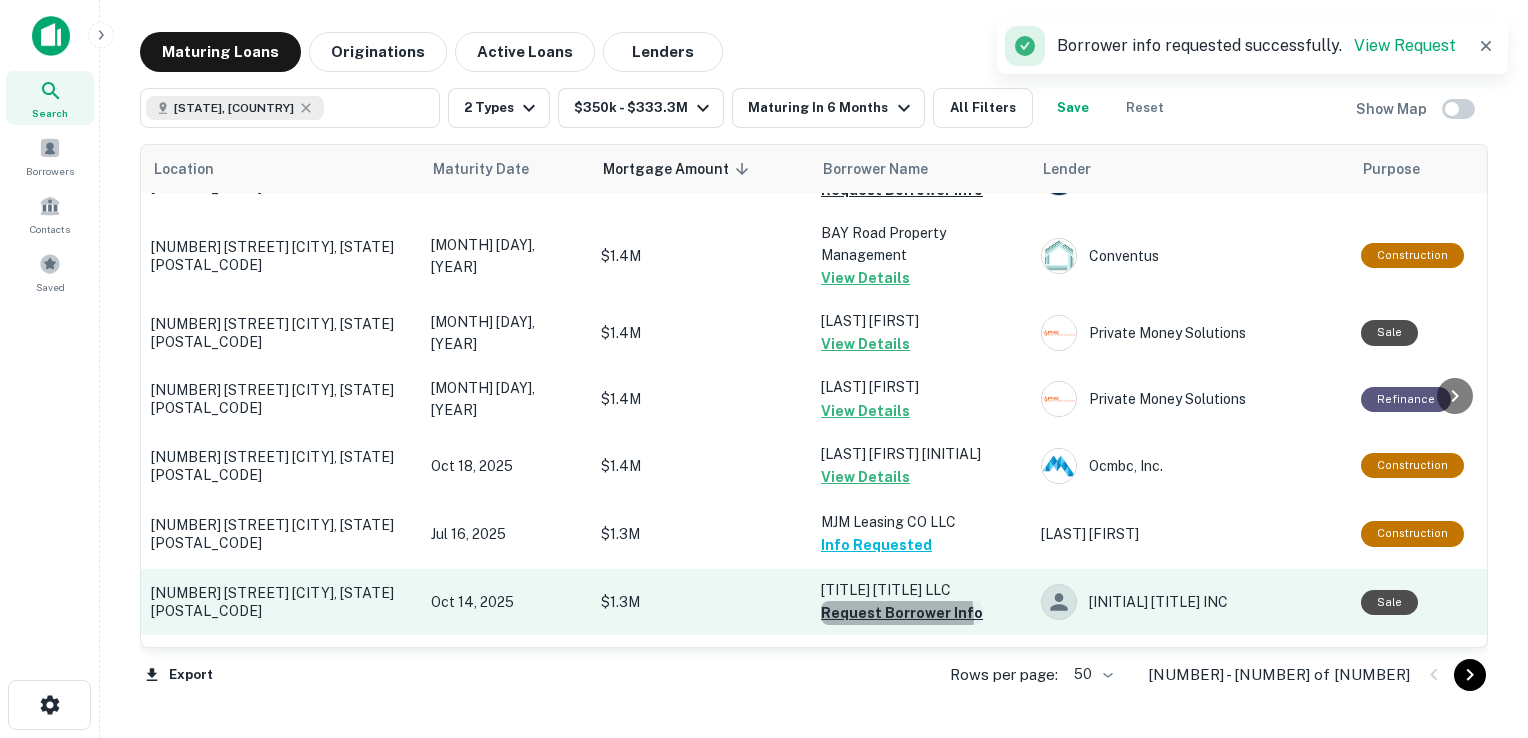 click on "Request Borrower Info" at bounding box center [902, 613] 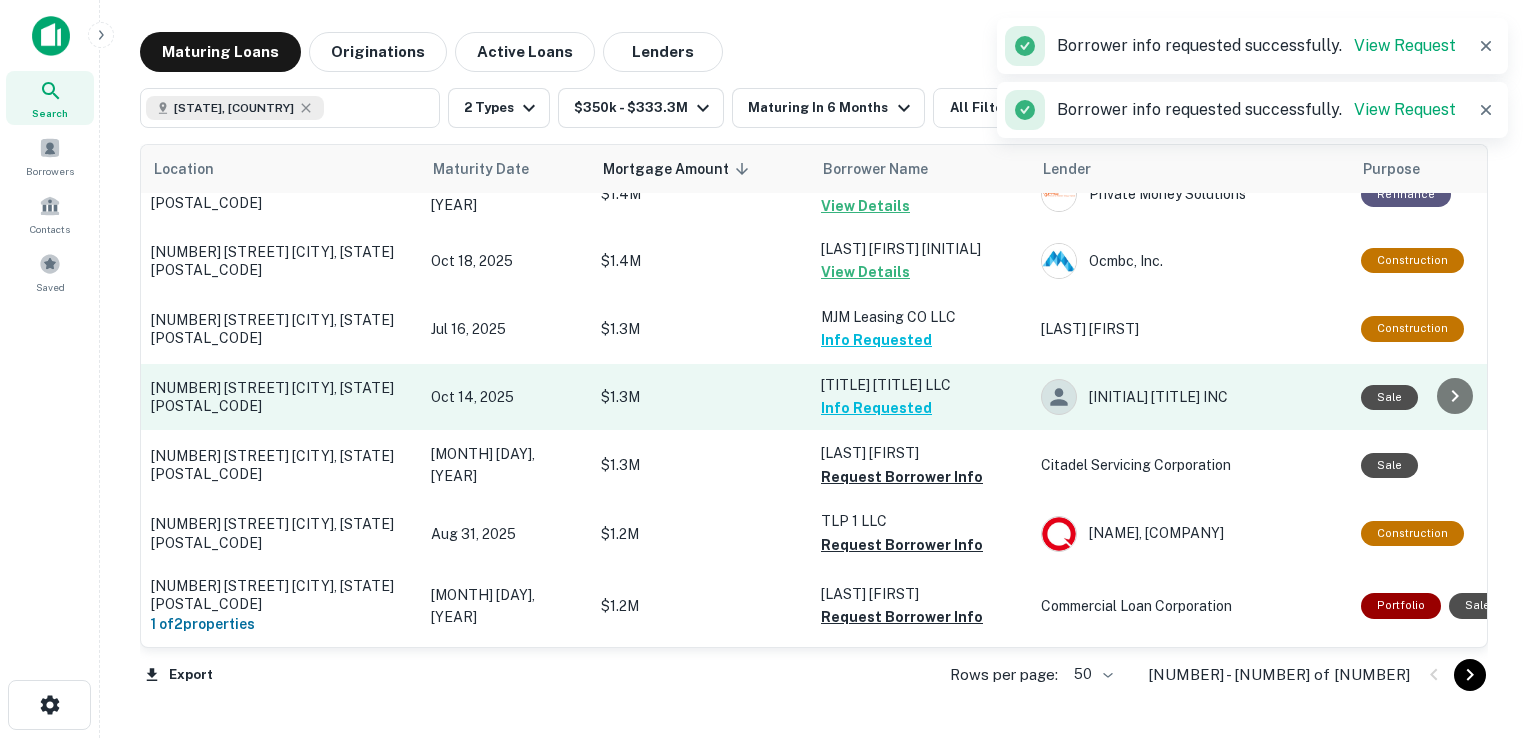 scroll, scrollTop: 2642, scrollLeft: 0, axis: vertical 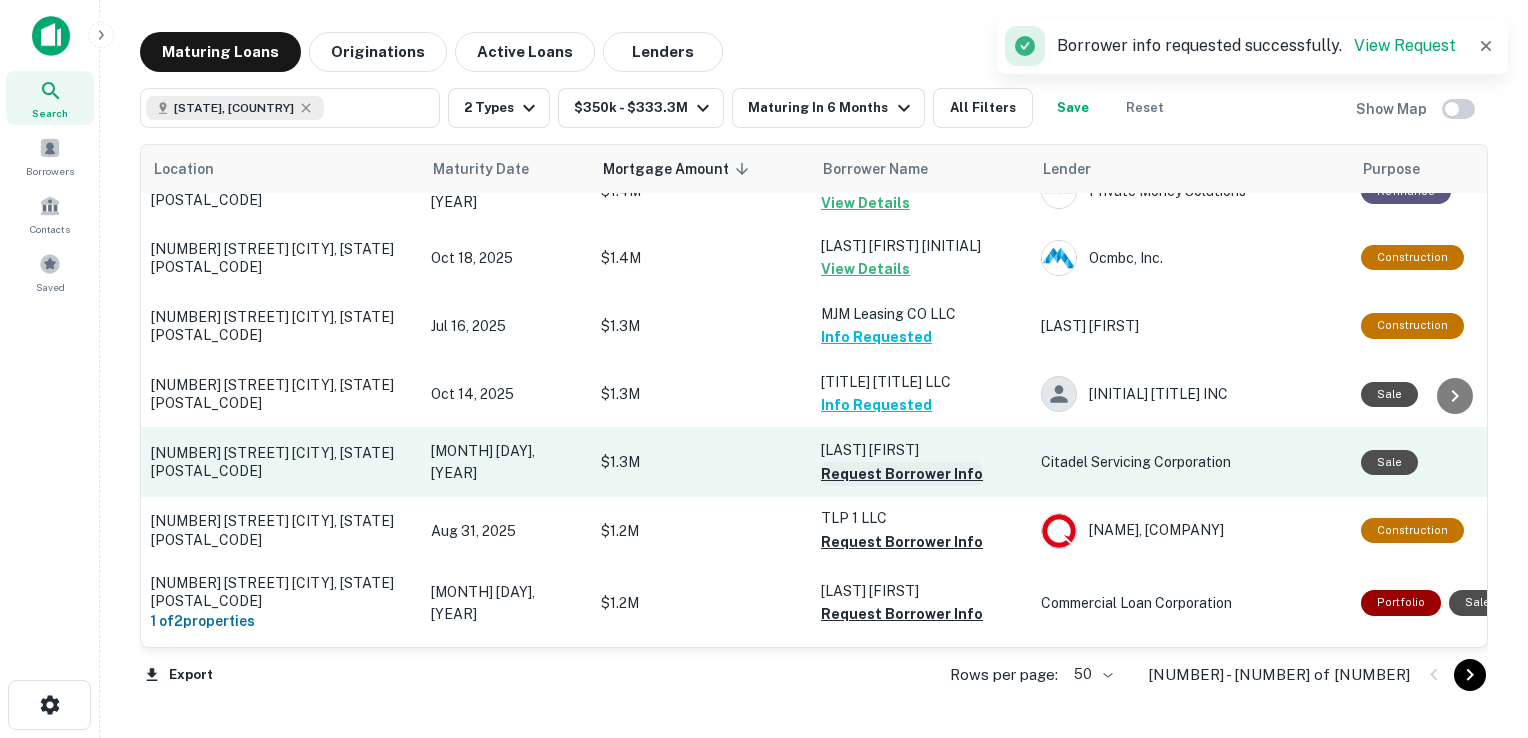 click on "Request Borrower Info" at bounding box center [902, 474] 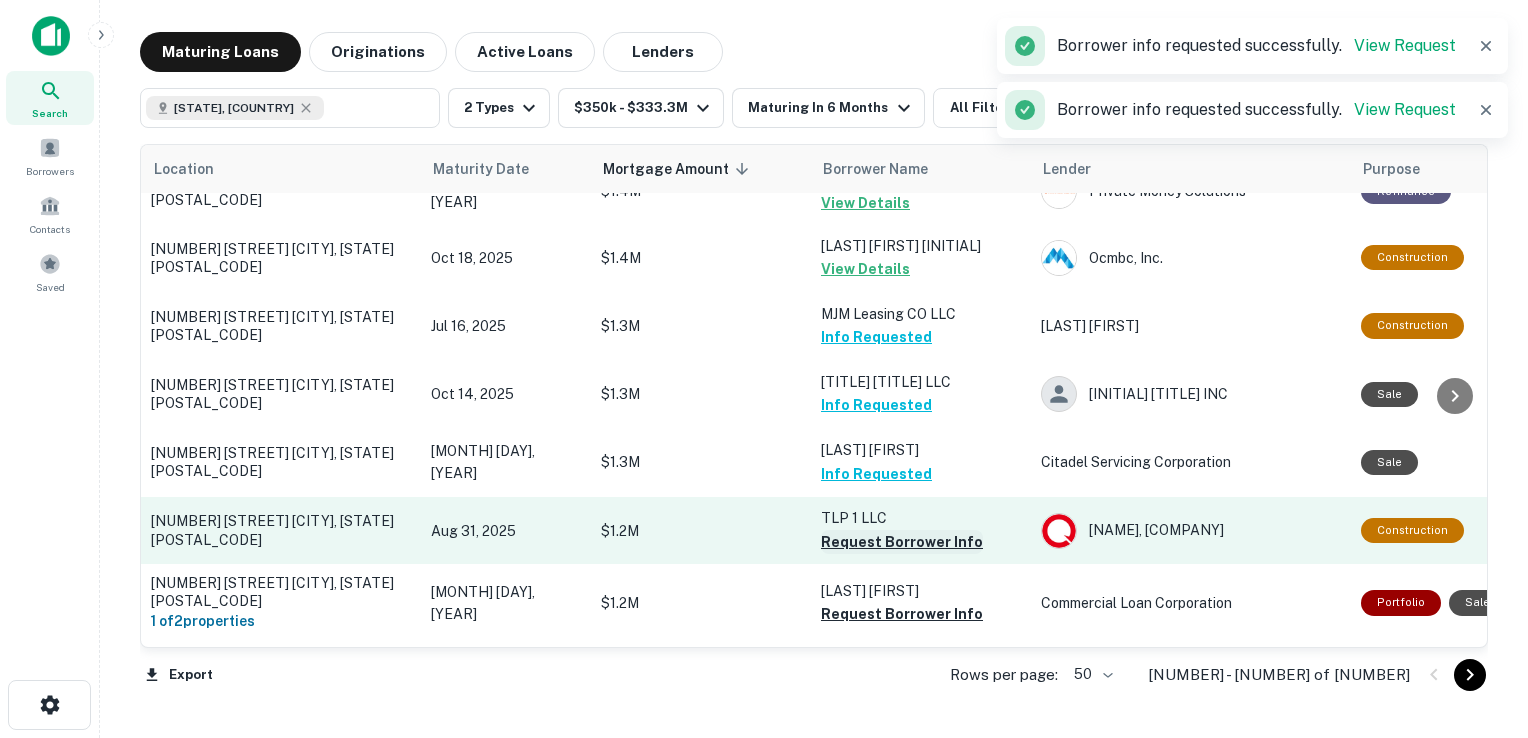 click on "Request Borrower Info" at bounding box center [902, 542] 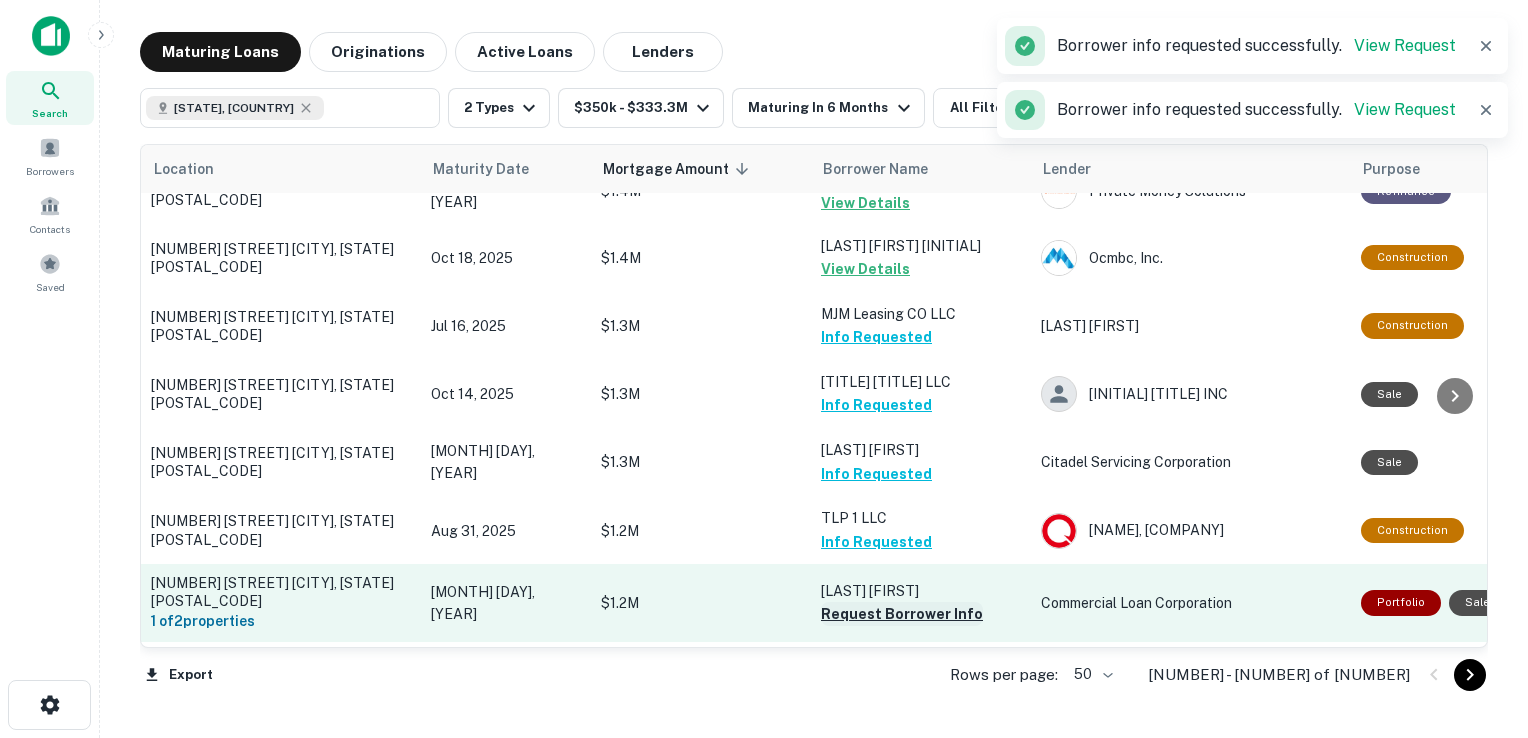 click on "Request Borrower Info" at bounding box center [902, 614] 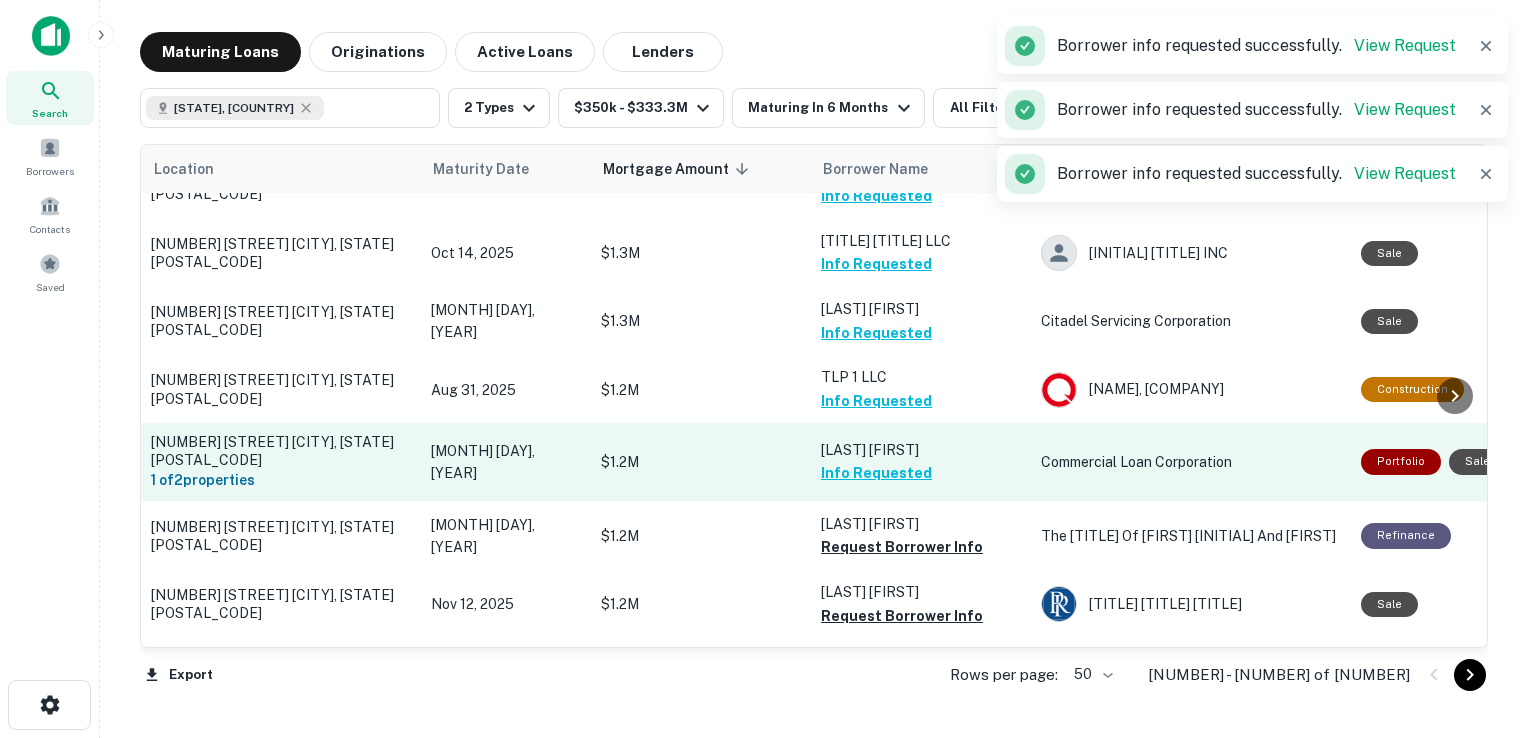 scroll, scrollTop: 2906, scrollLeft: 0, axis: vertical 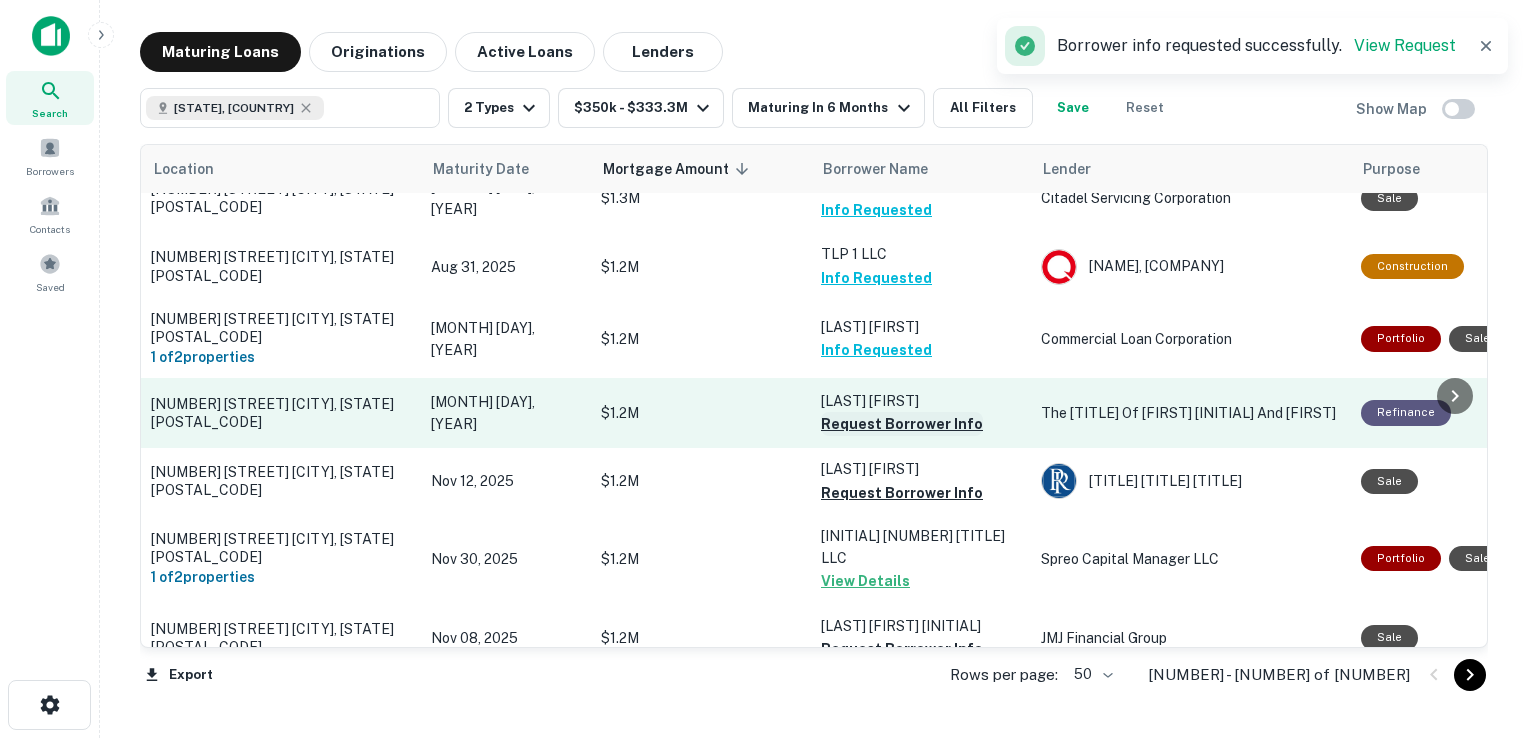 click on "Request Borrower Info" at bounding box center (902, 424) 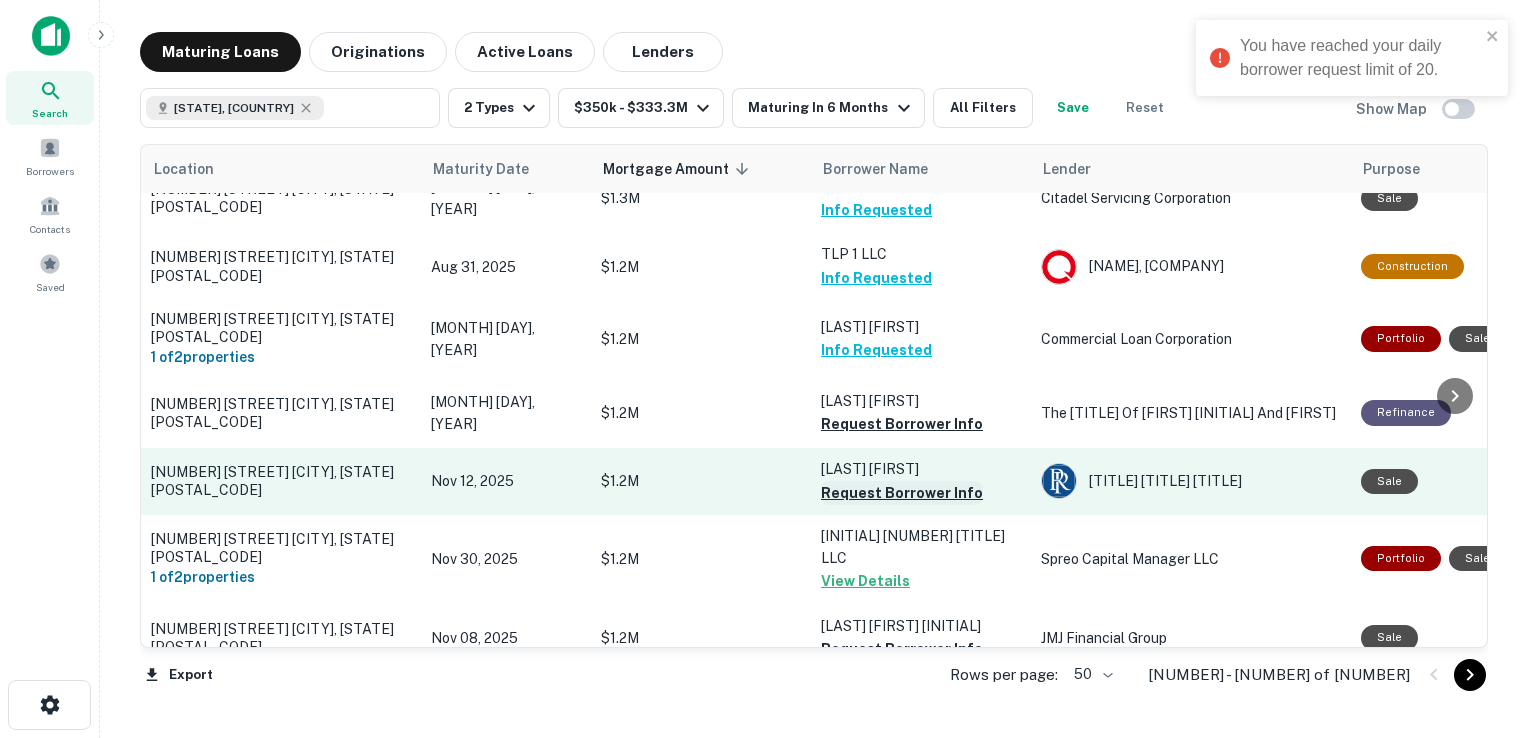 click on "Request Borrower Info" at bounding box center [902, 493] 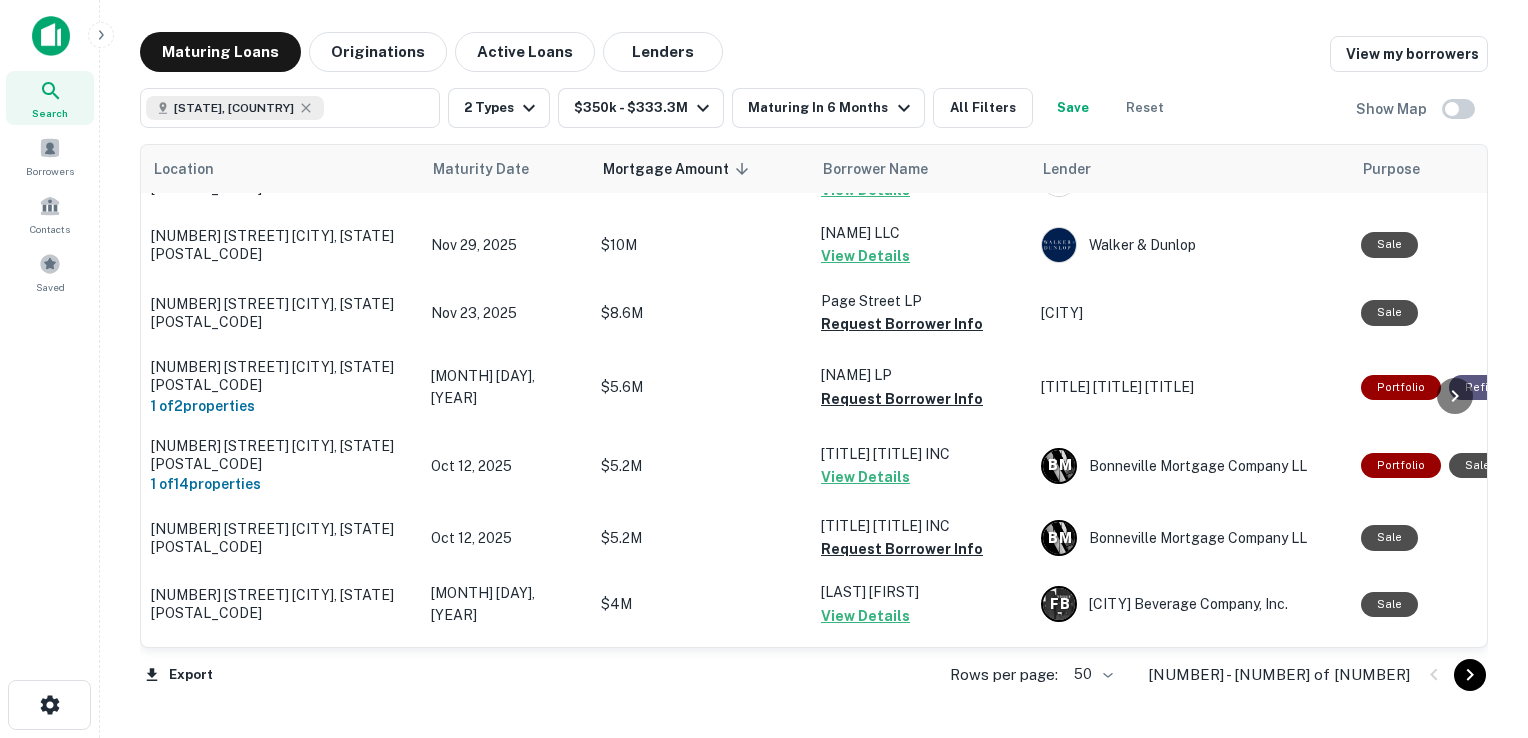 scroll, scrollTop: 0, scrollLeft: 0, axis: both 